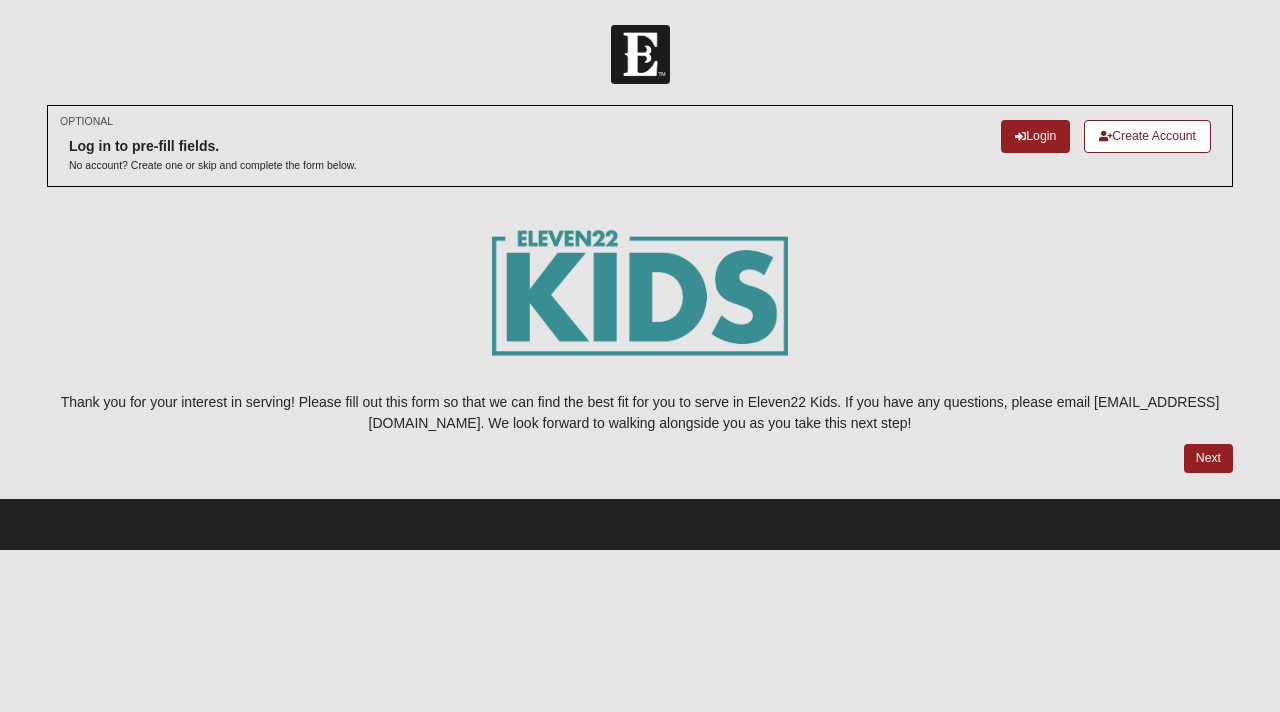 scroll, scrollTop: 0, scrollLeft: 0, axis: both 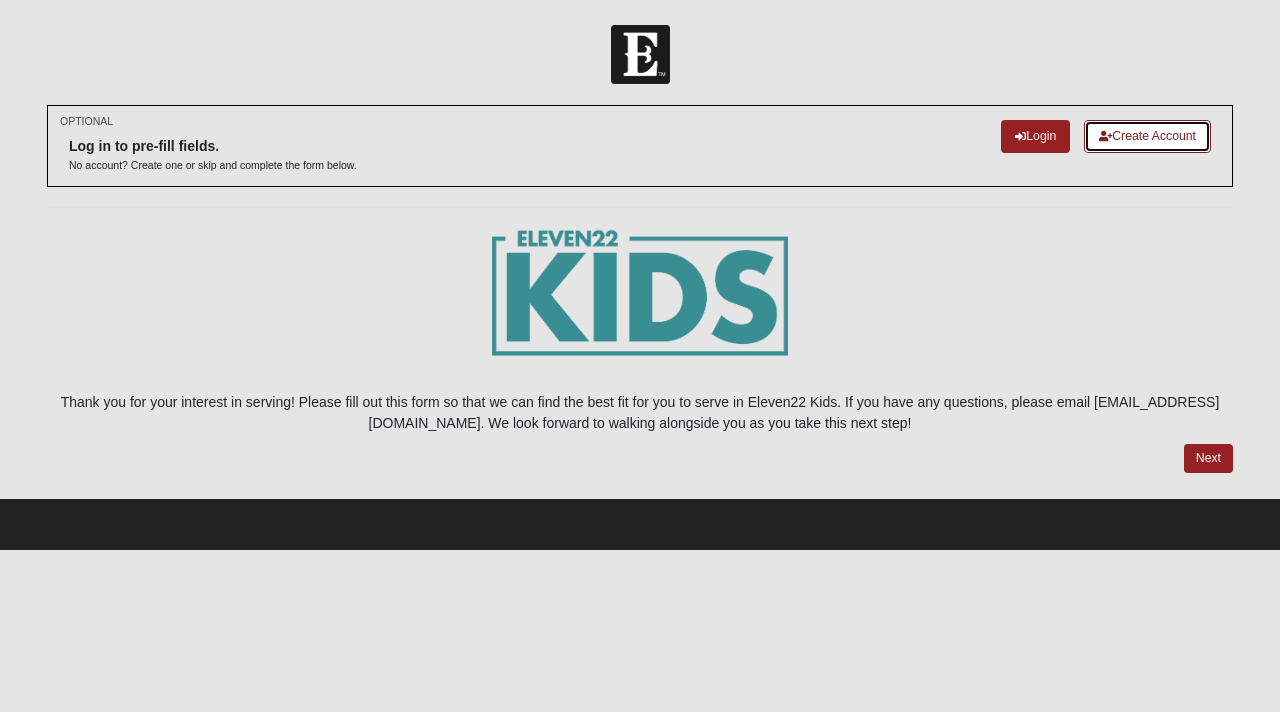 click on "Create Account" at bounding box center [1147, 136] 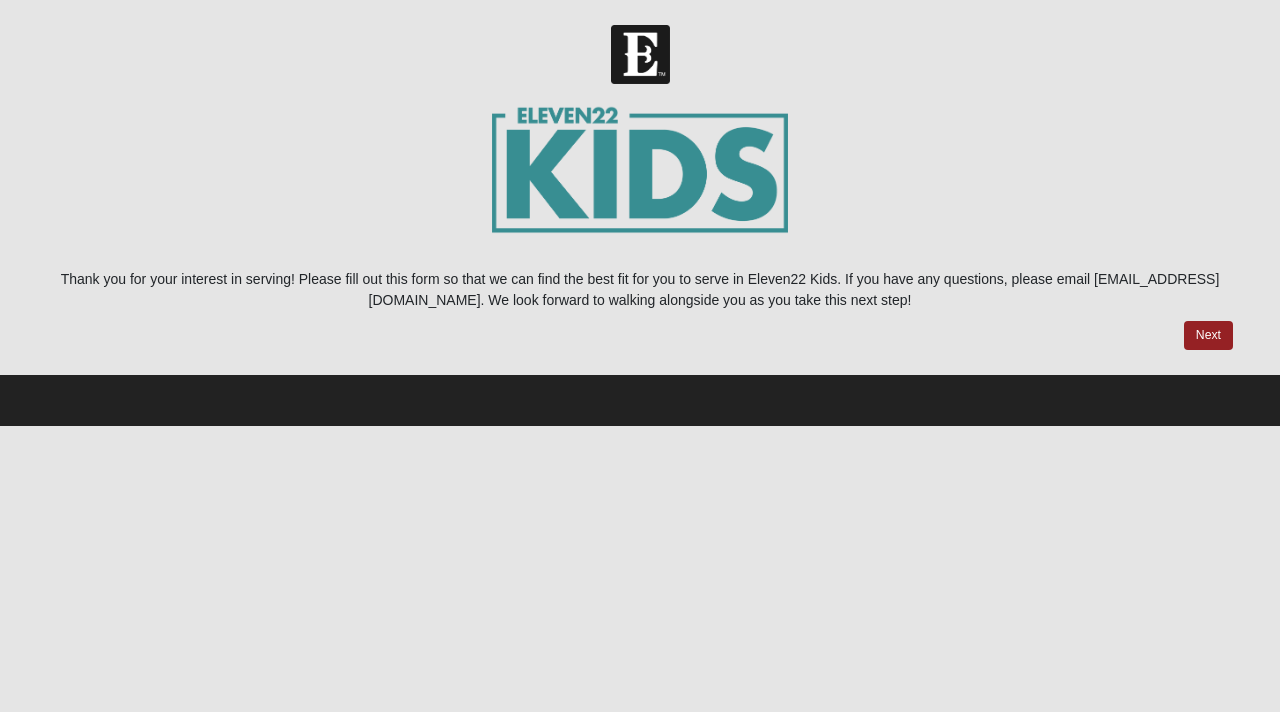 scroll, scrollTop: 0, scrollLeft: 0, axis: both 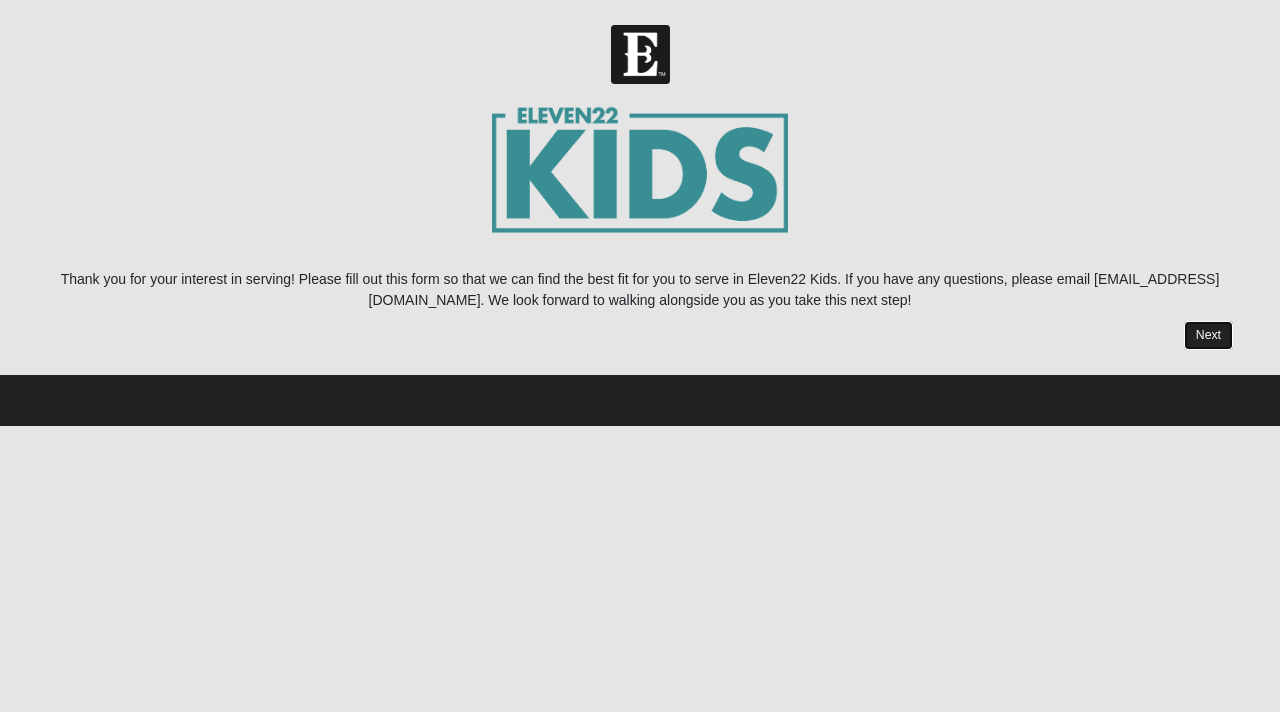 click on "Next" at bounding box center (1208, 335) 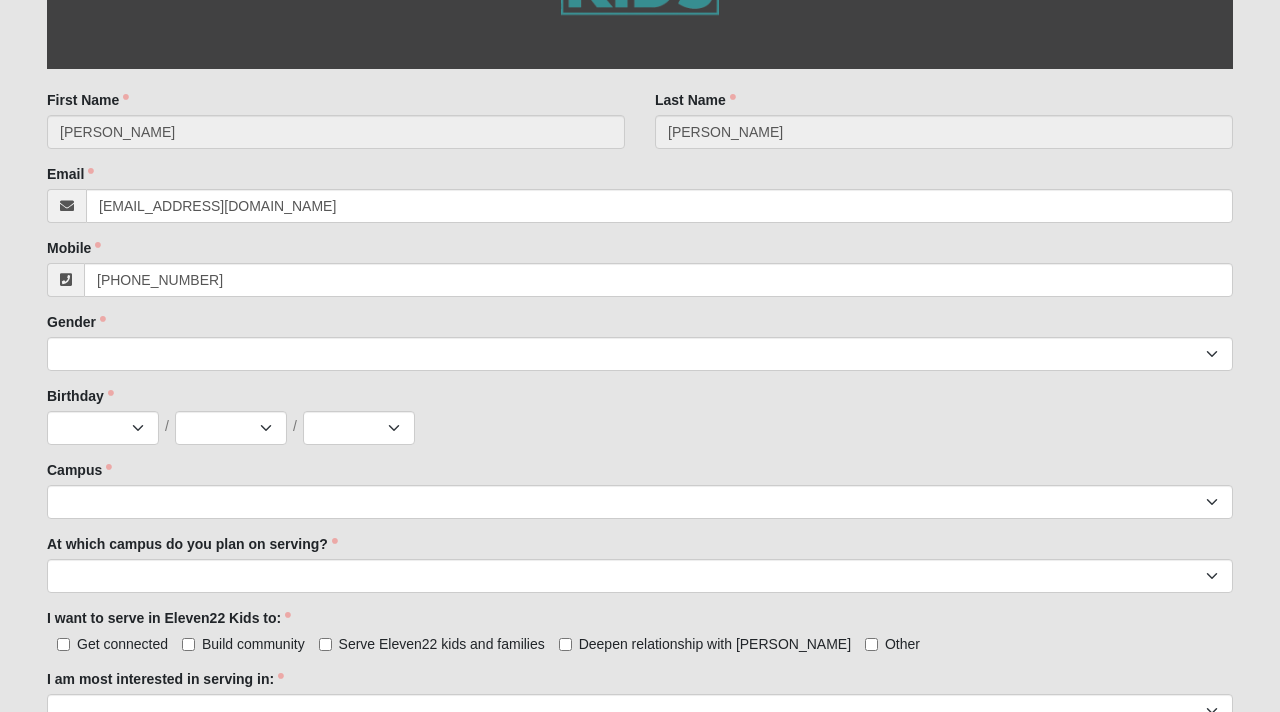 scroll, scrollTop: 544, scrollLeft: 0, axis: vertical 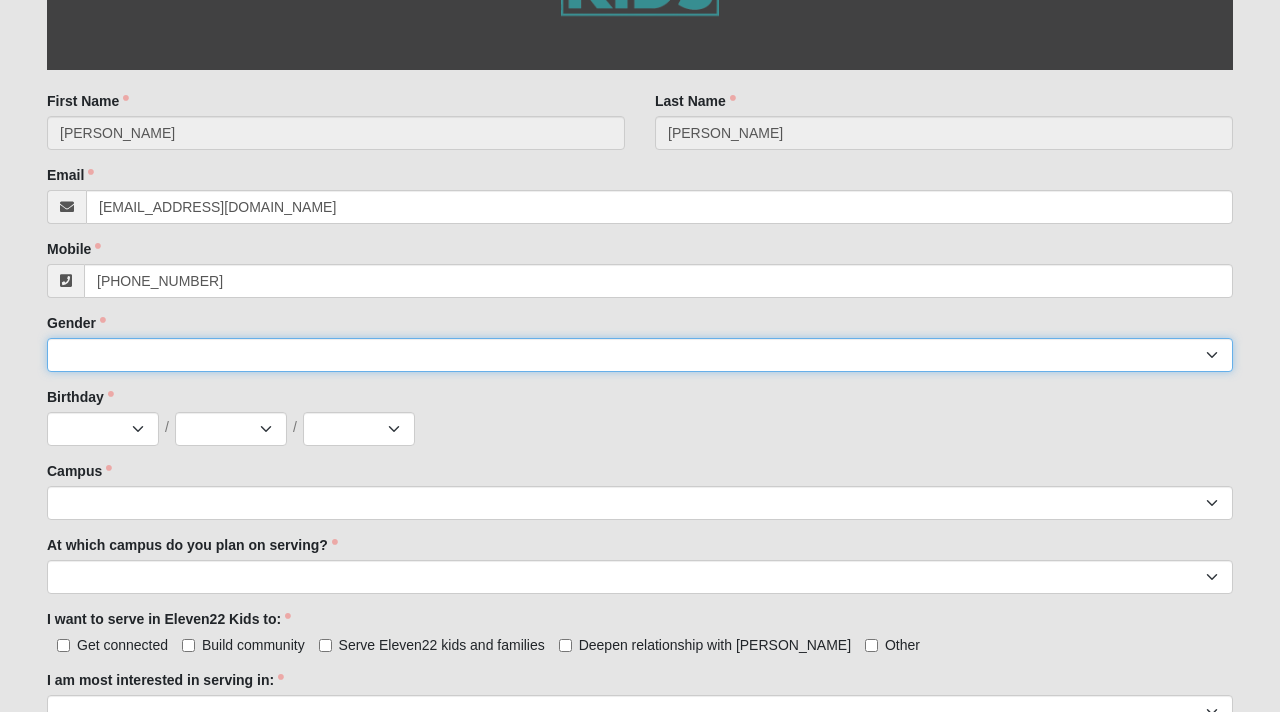 click on "[DEMOGRAPHIC_DATA]
[DEMOGRAPHIC_DATA]" at bounding box center [640, 355] 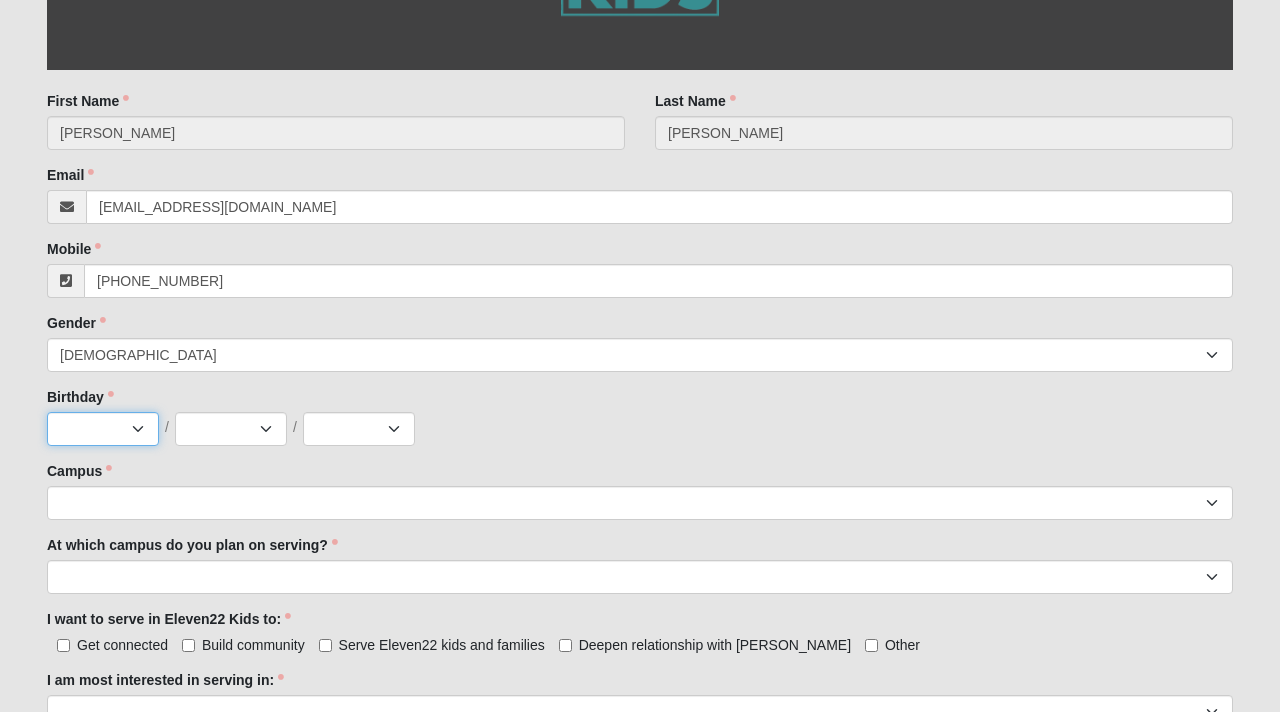 click on "Jan
Feb
Mar
Apr
May
Jun
[DATE]
Aug
Sep
Oct
Nov
Dec" at bounding box center (103, 429) 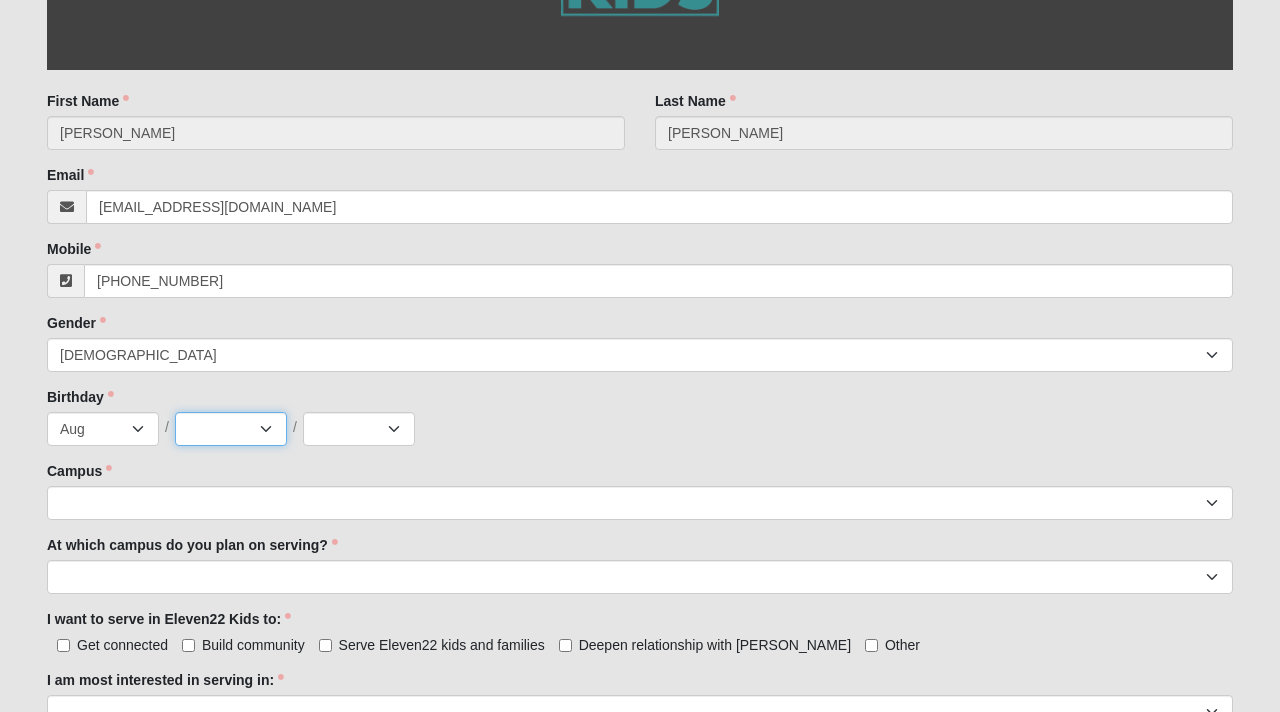click on "1
2
3
4
5
6
7
8
9
10
11
12
13
14
15
16
17
18
19
20
21
22
23
24
25
26
27
28
29
30
31" at bounding box center [231, 429] 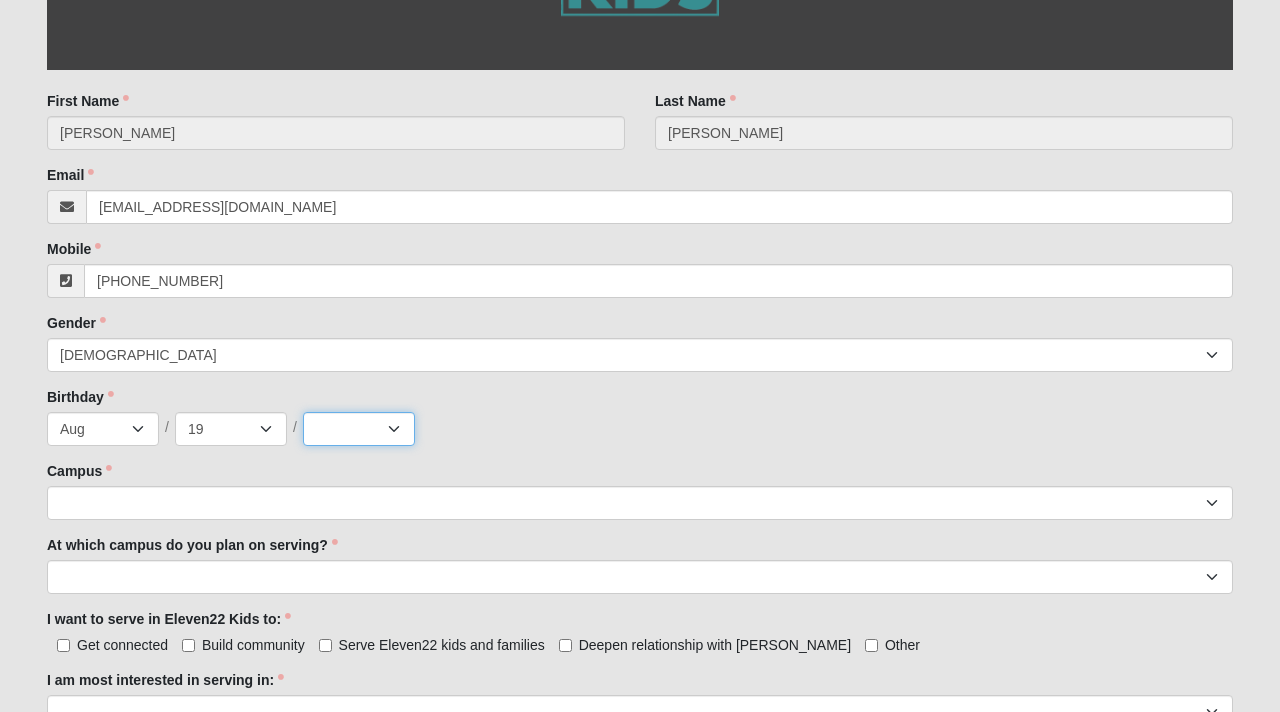 click on "2025
2024
2023
2022
2021
2020
2019
2018
2017
2016
2015
2014
2013
2012
2011
2010
2009
2008
2007
2006
2005
2004
2003
2002
2001
2000
1999
1998
1997
1996
1995
1994
1993
1992
1991
1990
1989
1988
1987
1986
1985
1984
1983
1982
1981
1980
1979
1978
1977
1976
1975
1974
1973
1972
1971
1970
1969
1968
1967
1966
1965
1964
1963
1962
1961
1960
1959
1958
1957
1956
1955
1954
1953
1952
1951
1950
1949
1948" at bounding box center (359, 429) 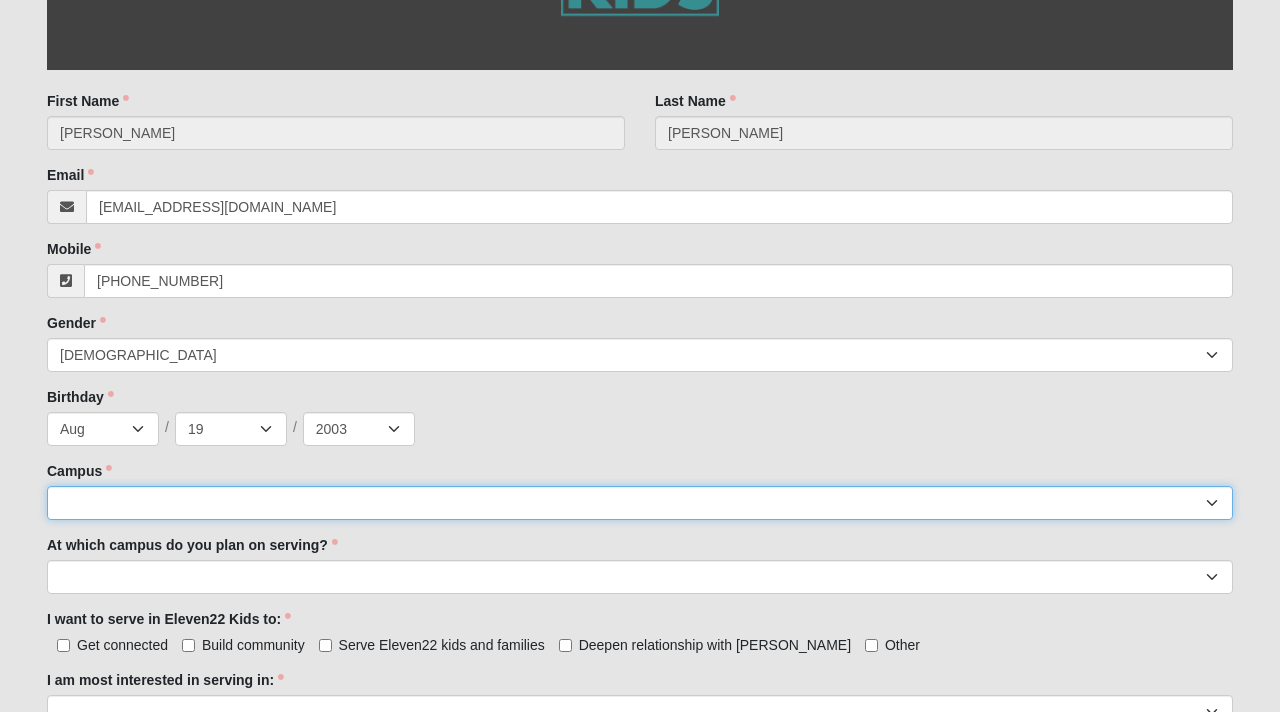 click on "Arlington
Baymeadows
Eleven22 Online
[PERSON_NAME][GEOGRAPHIC_DATA]
Jesup
[GEOGRAPHIC_DATA]
Outpost
[GEOGRAPHIC_DATA] (Coming Soon)
[GEOGRAPHIC_DATA][PERSON_NAME][PERSON_NAME] (Coming Soon)
Wildlight
NONE" at bounding box center (640, 503) 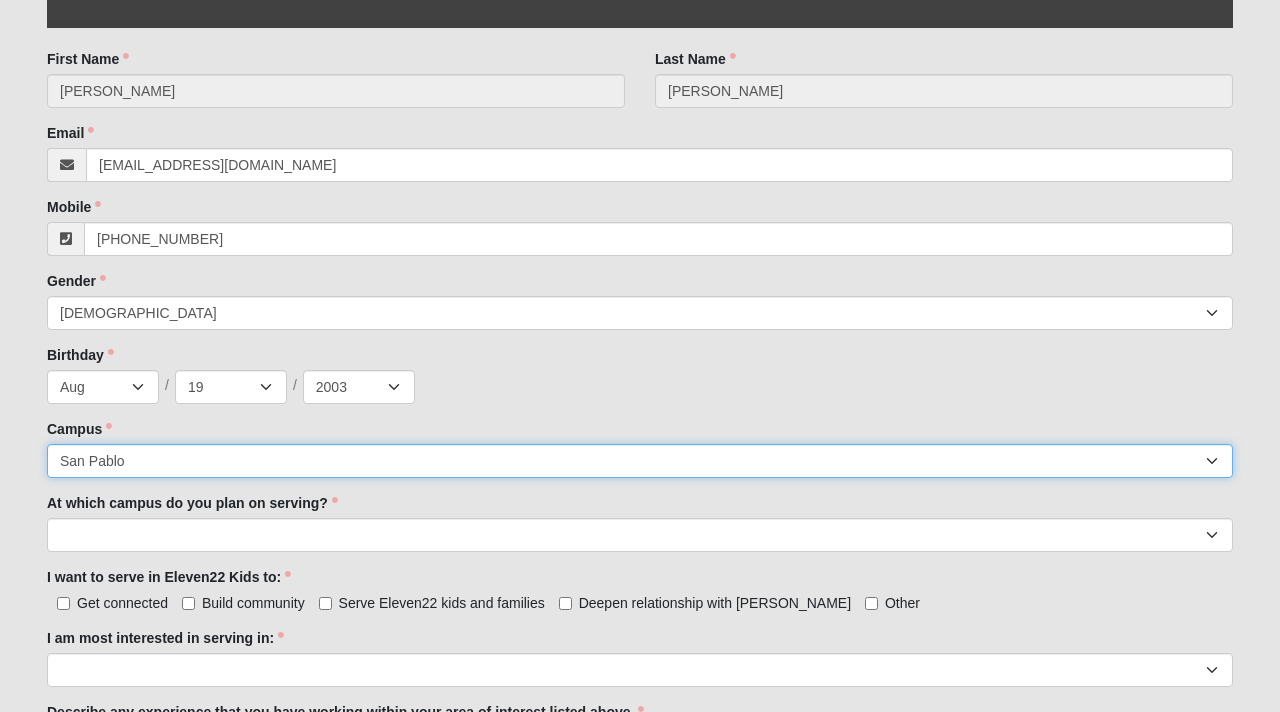 scroll, scrollTop: 593, scrollLeft: 0, axis: vertical 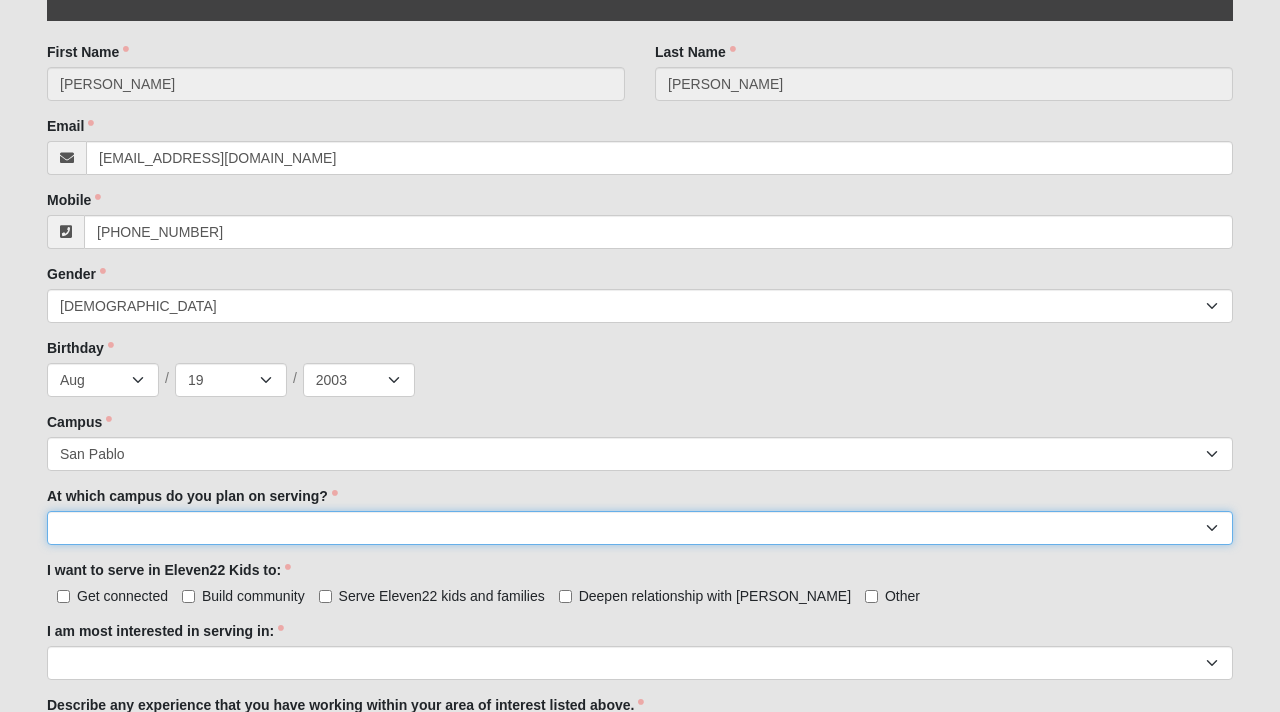 click on "[GEOGRAPHIC_DATA]
[PERSON_NAME][GEOGRAPHIC_DATA]
[GEOGRAPHIC_DATA]
[GEOGRAPHIC_DATA]
[GEOGRAPHIC_DATA]
[GEOGRAPHIC_DATA]
[GEOGRAPHIC_DATA]
[GEOGRAPHIC_DATA][PERSON_NAME]" at bounding box center [640, 528] 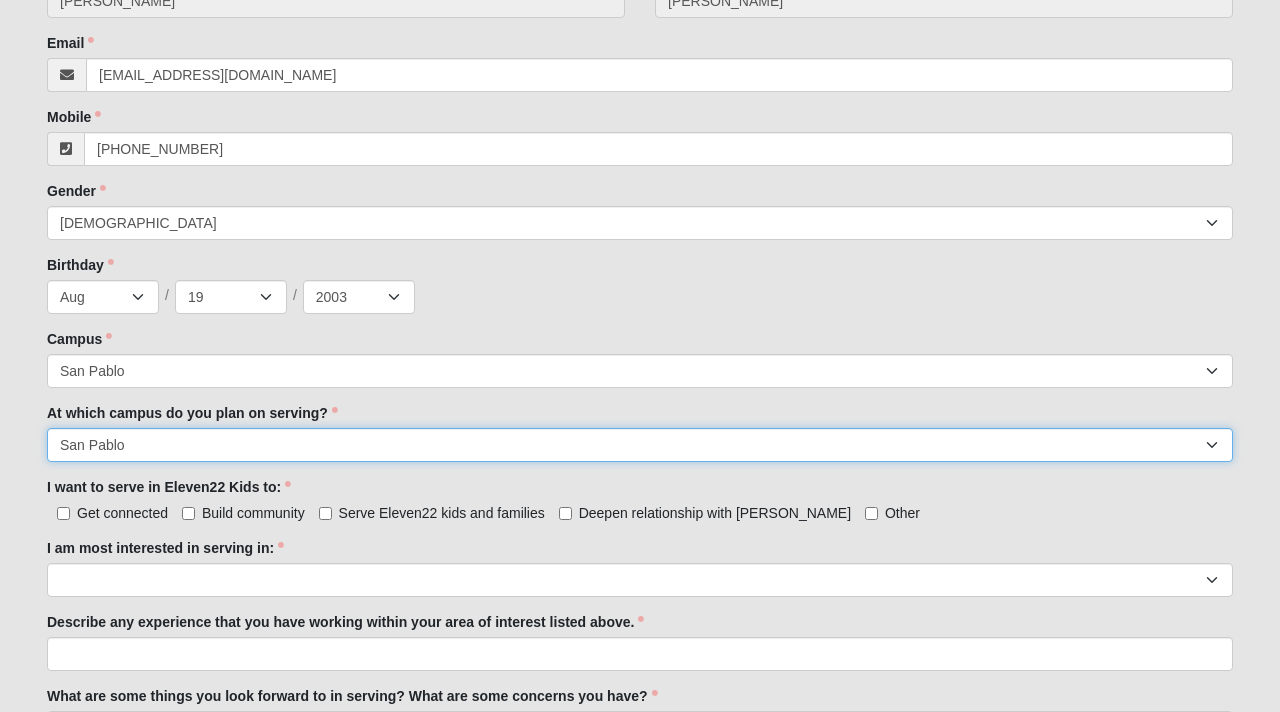 scroll, scrollTop: 691, scrollLeft: 0, axis: vertical 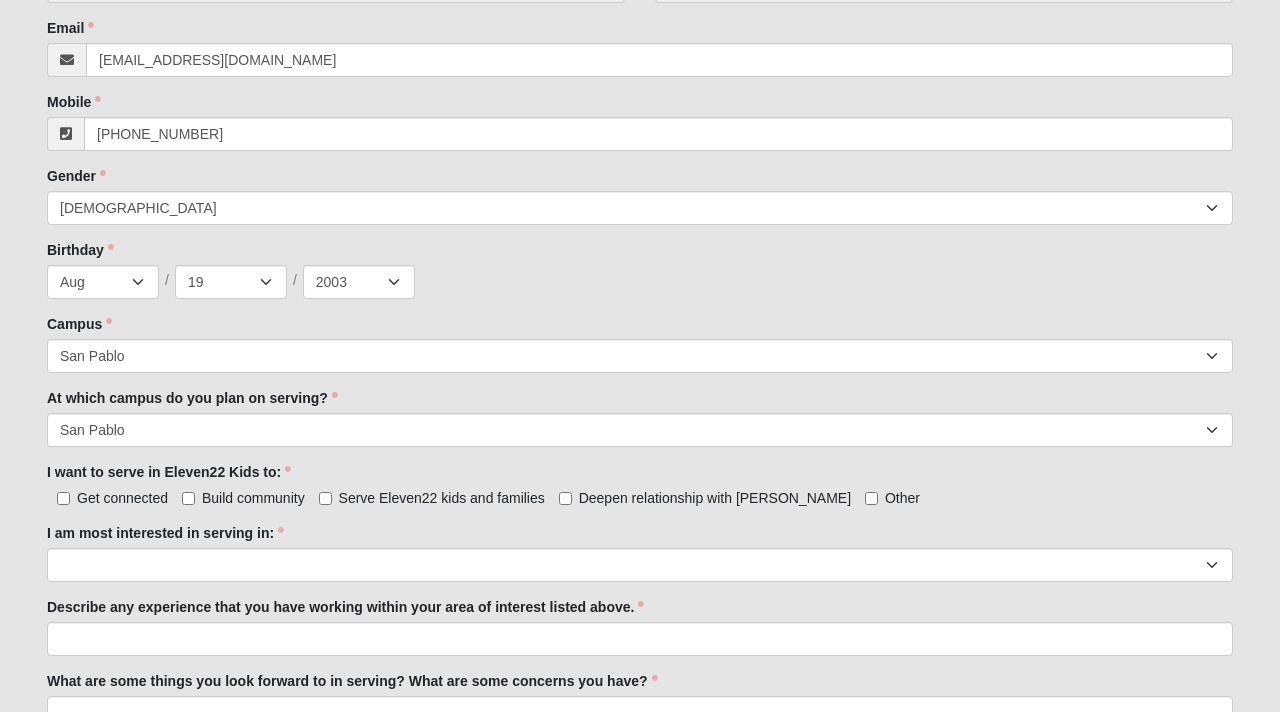 click on "Serve Eleven22 kids and families" at bounding box center [442, 498] 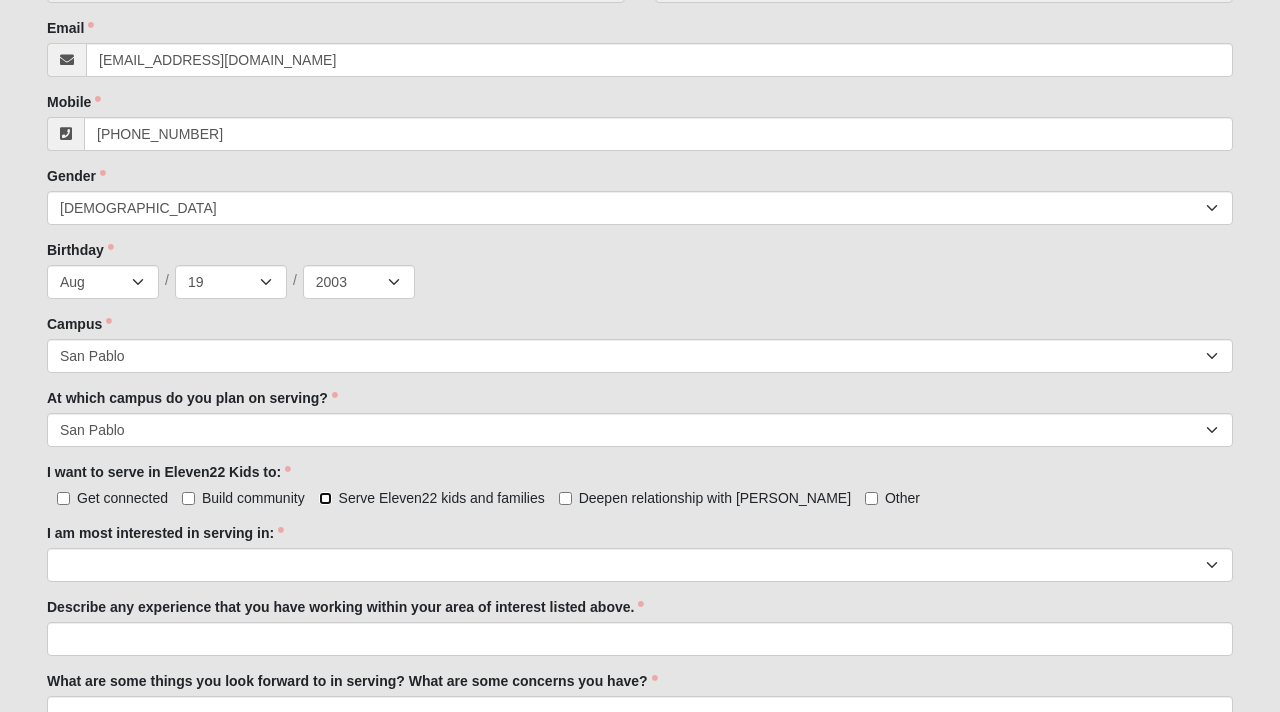 click on "Serve Eleven22 kids and families" at bounding box center (325, 498) 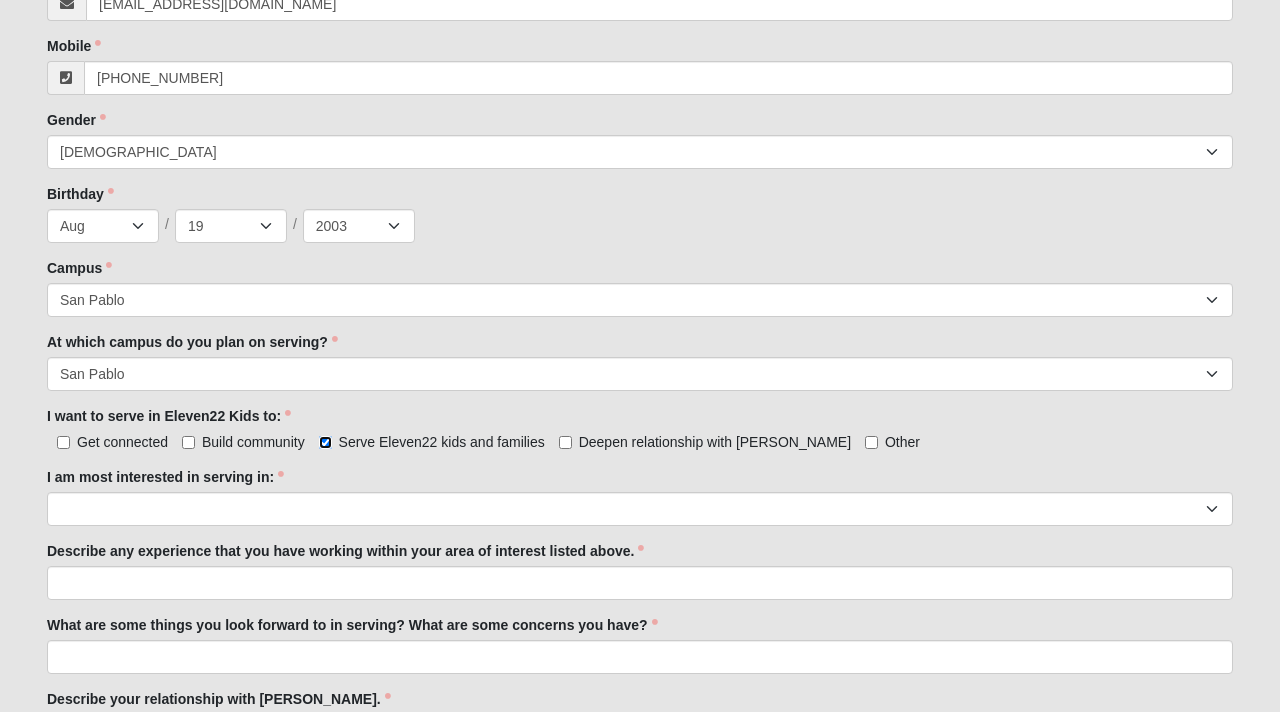 scroll, scrollTop: 748, scrollLeft: 0, axis: vertical 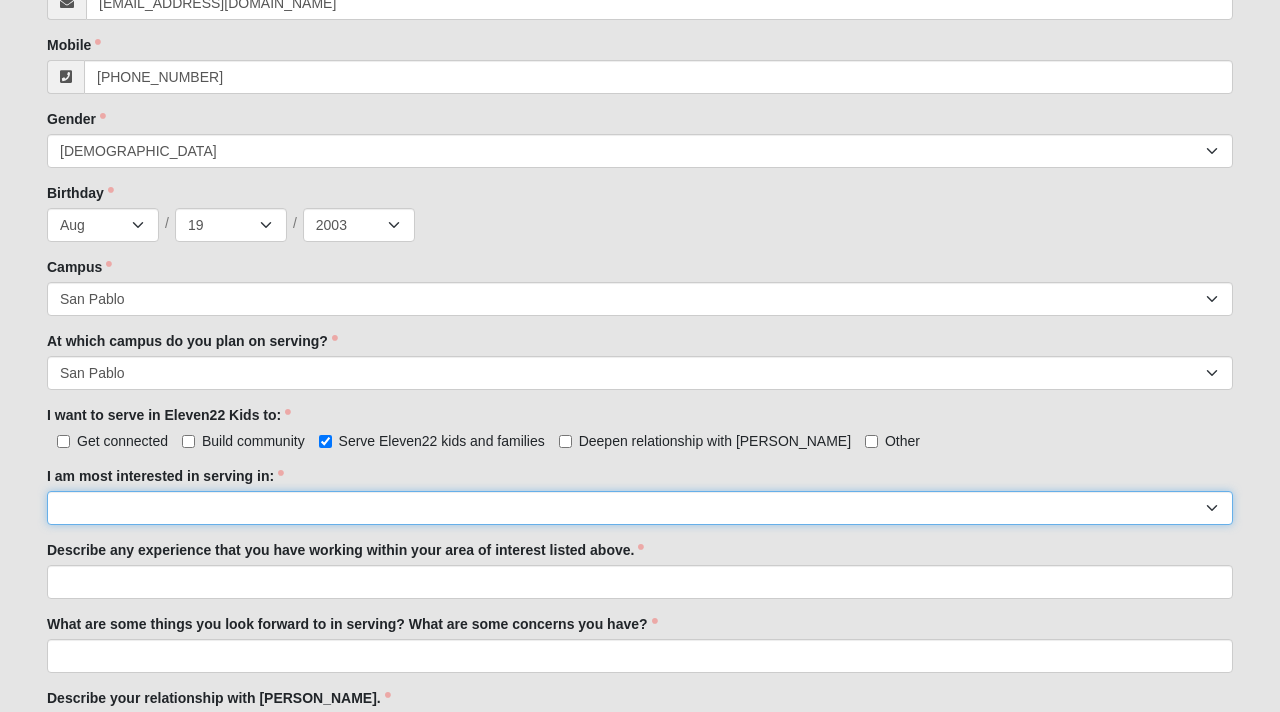 click on "Registration
Tour Guide
Preschool Disciple Group Leader
Elementary Disciple Group Leader
Large Group Leader
Large Group Worship
Large Group Production
Special Needs Disciple Group Leader
Classroom Buddy
Weekday Reset and Prep
Summer Serve Team
Undecided" at bounding box center (640, 508) 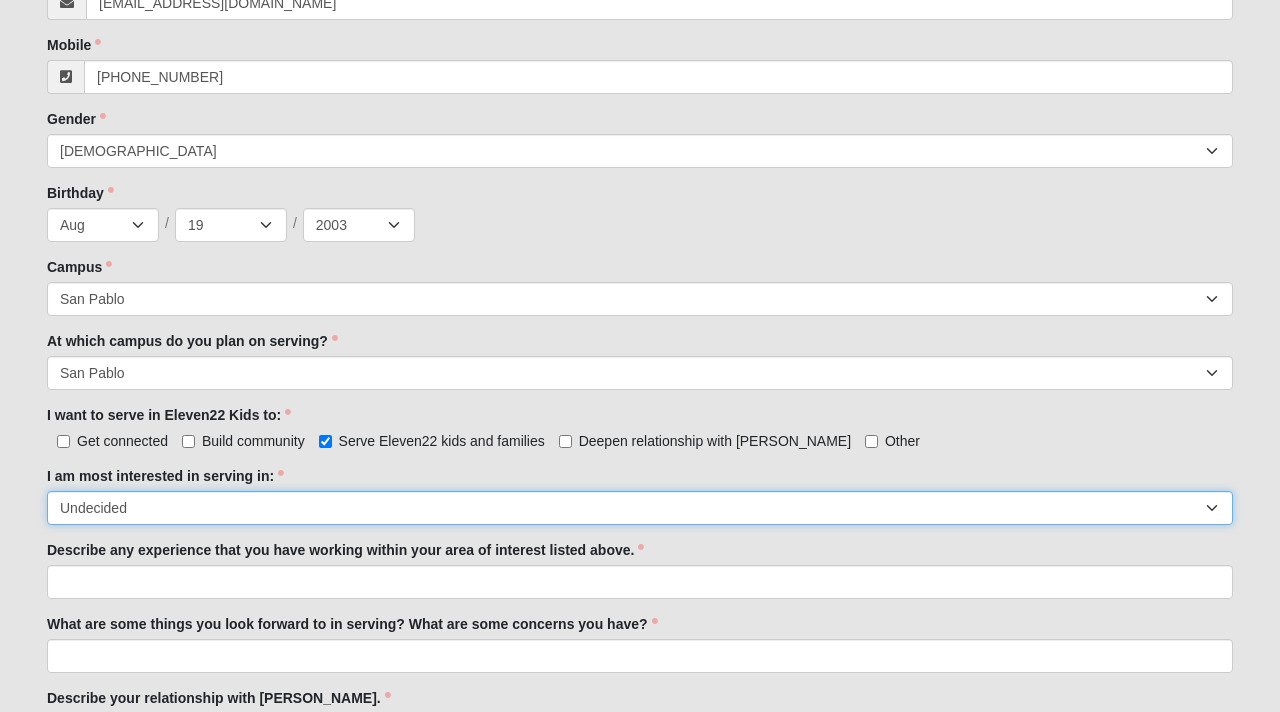 scroll, scrollTop: 778, scrollLeft: 0, axis: vertical 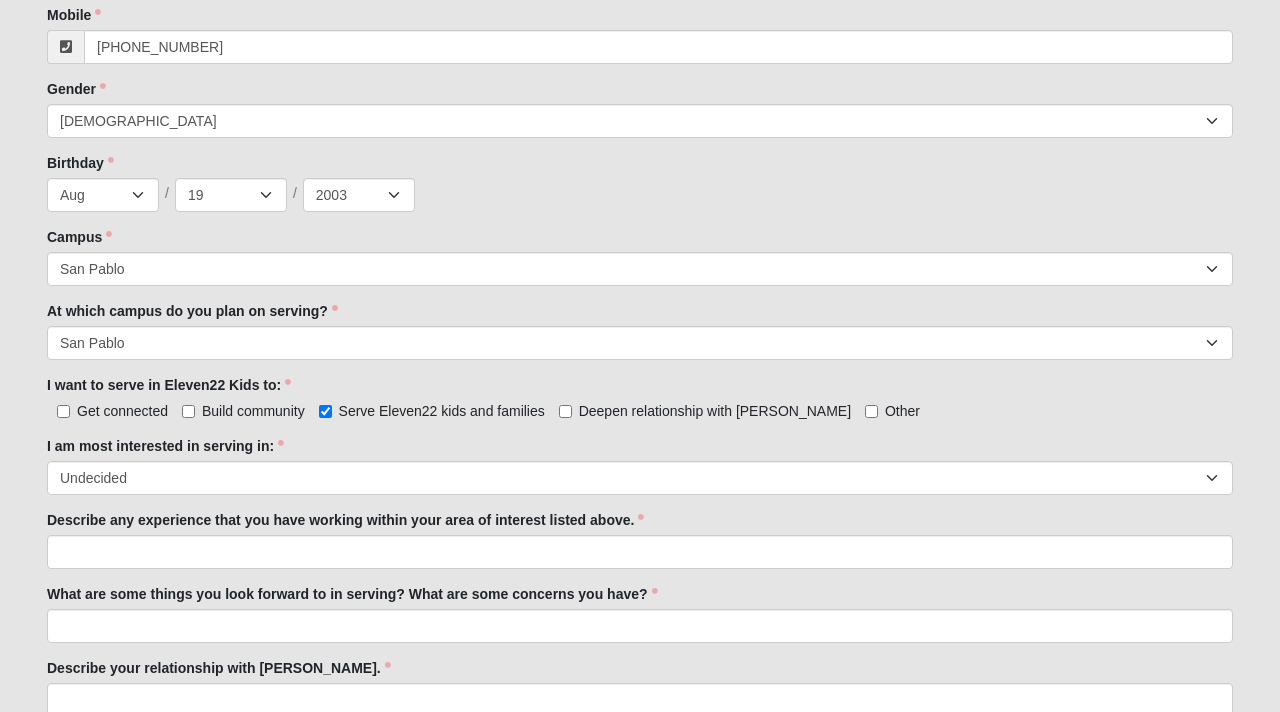 click on "I am most interested in serving in:
Registration
Tour Guide
Preschool Disciple Group Leader
Elementary Disciple Group Leader
Large Group Leader
Large Group Worship
Large Group Production
Special Needs Disciple Group Leader
Classroom Buddy
Weekday Reset and Prep
Summer Serve Team
Undecided
I am most interested in serving in: is required." at bounding box center (640, 465) 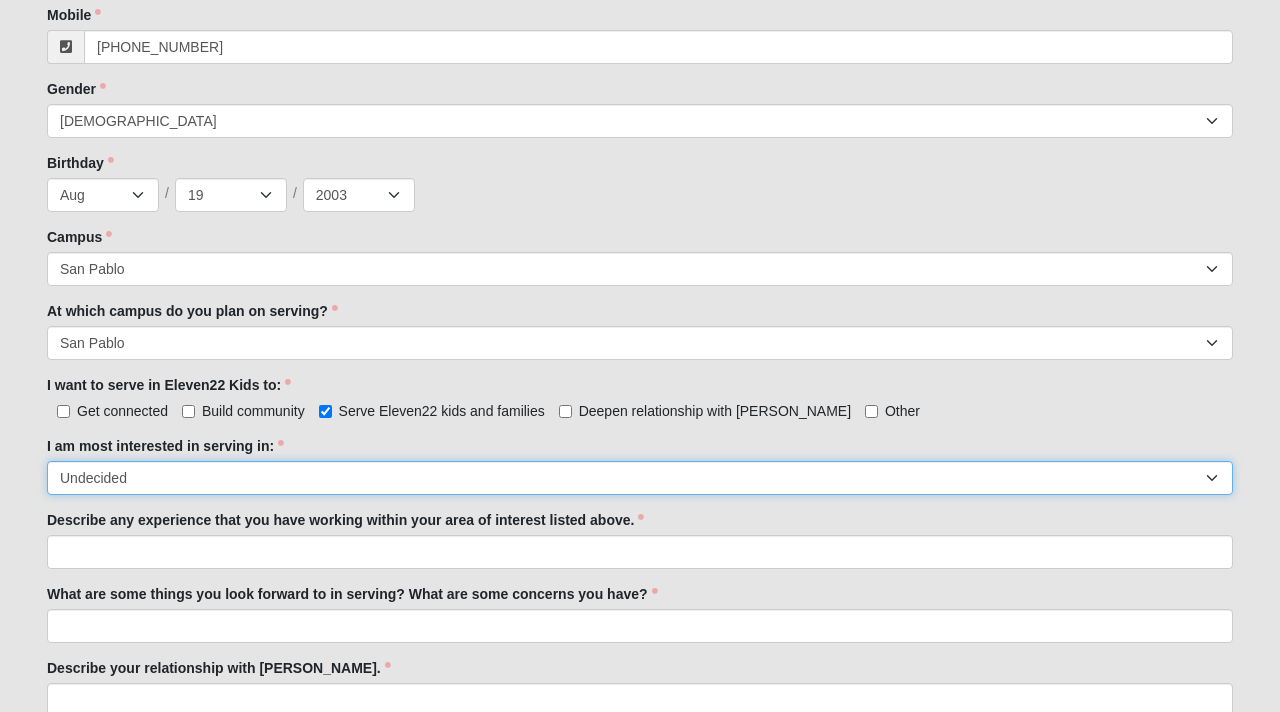 click on "Registration
Tour Guide
Preschool Disciple Group Leader
Elementary Disciple Group Leader
Large Group Leader
Large Group Worship
Large Group Production
Special Needs Disciple Group Leader
Classroom Buddy
Weekday Reset and Prep
Summer Serve Team
Undecided" at bounding box center [640, 478] 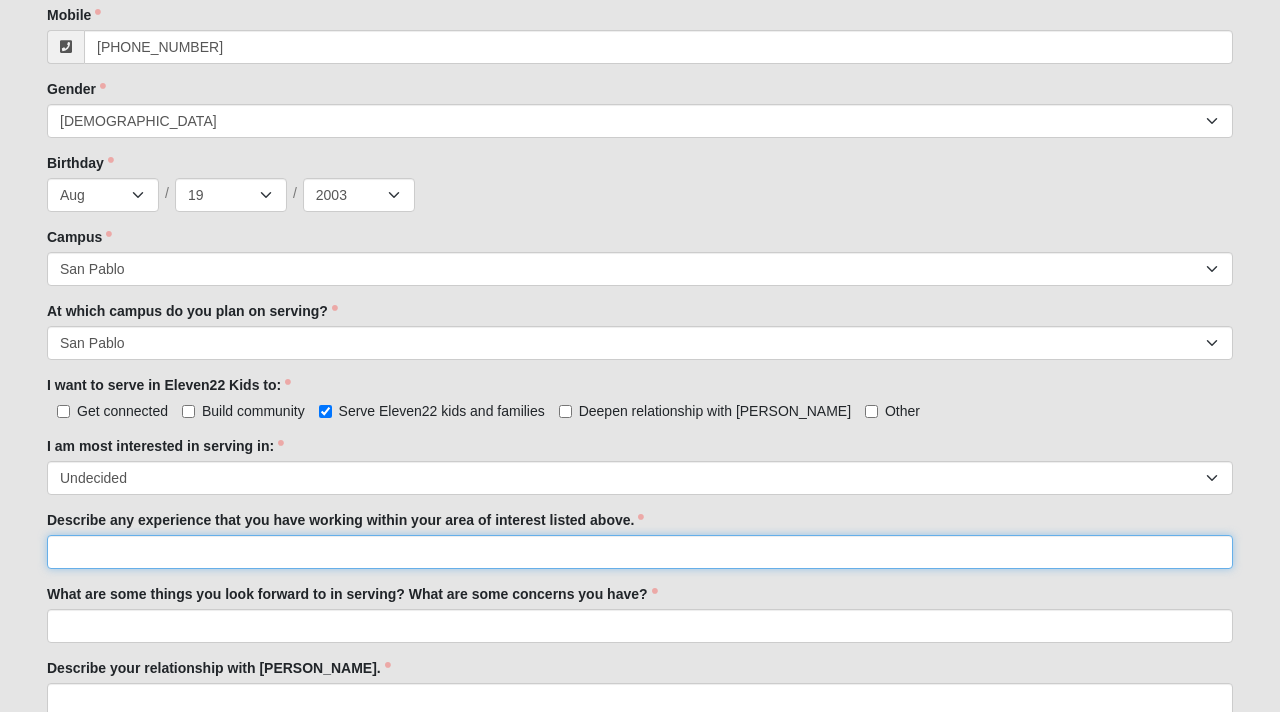 click on "Describe any experience that you have working within your area of interest listed above." at bounding box center (640, 552) 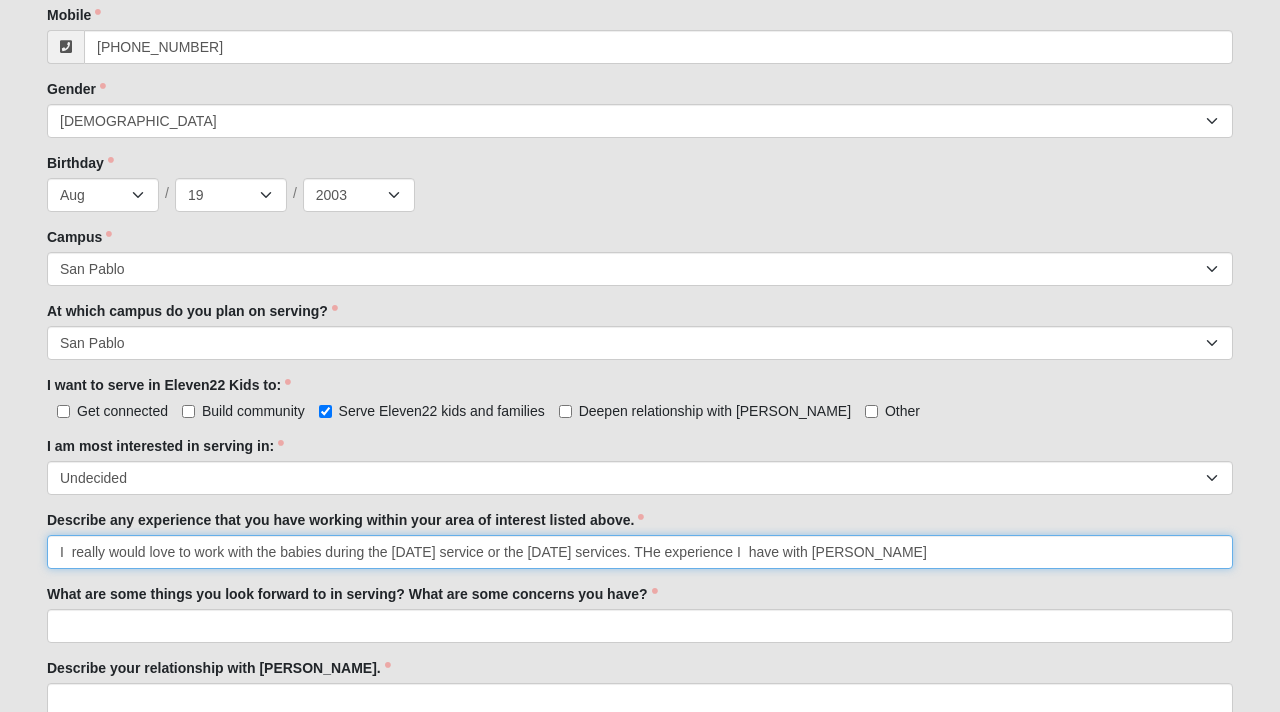 click on "I  really would love to work with the babies during the [DATE] service or the [DATE] services. THe experience I  have with [PERSON_NAME]" at bounding box center (640, 552) 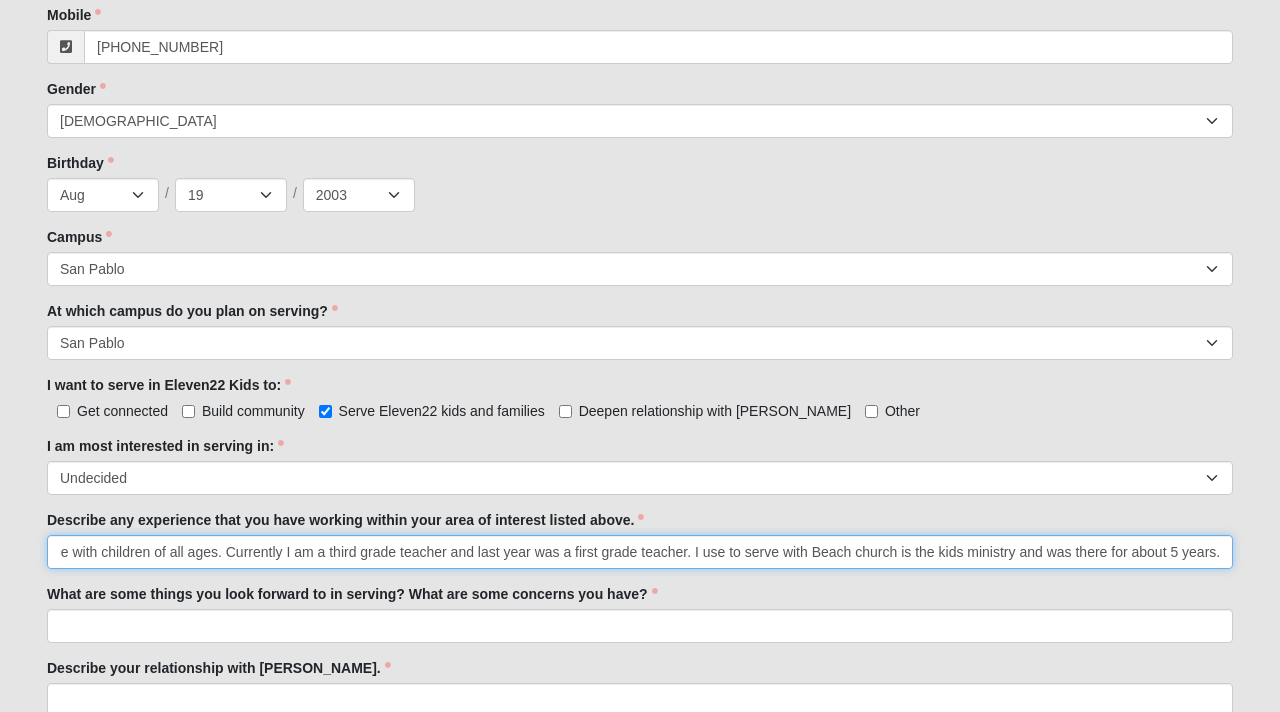 scroll, scrollTop: 0, scrollLeft: 1422, axis: horizontal 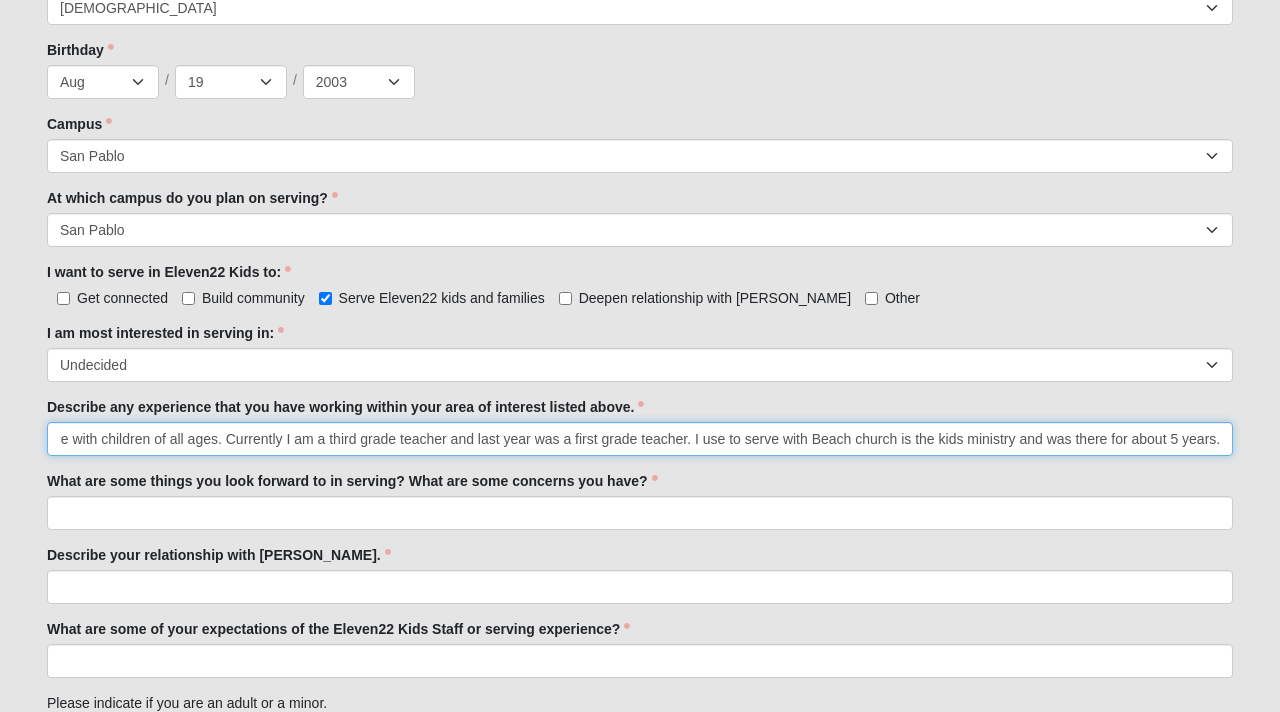 type on "I  really would love to work with the babies during the [DATE] service or the [DATE] services. THe experience I  have with children is I  have a niece and nephew and have been around babies my whole life. I  also have experience with children of all ages. Currently I am a third grade teacher and last year was a first grade teacher. I use to serve with Beach church is the kids ministry and was there for about 5 years." 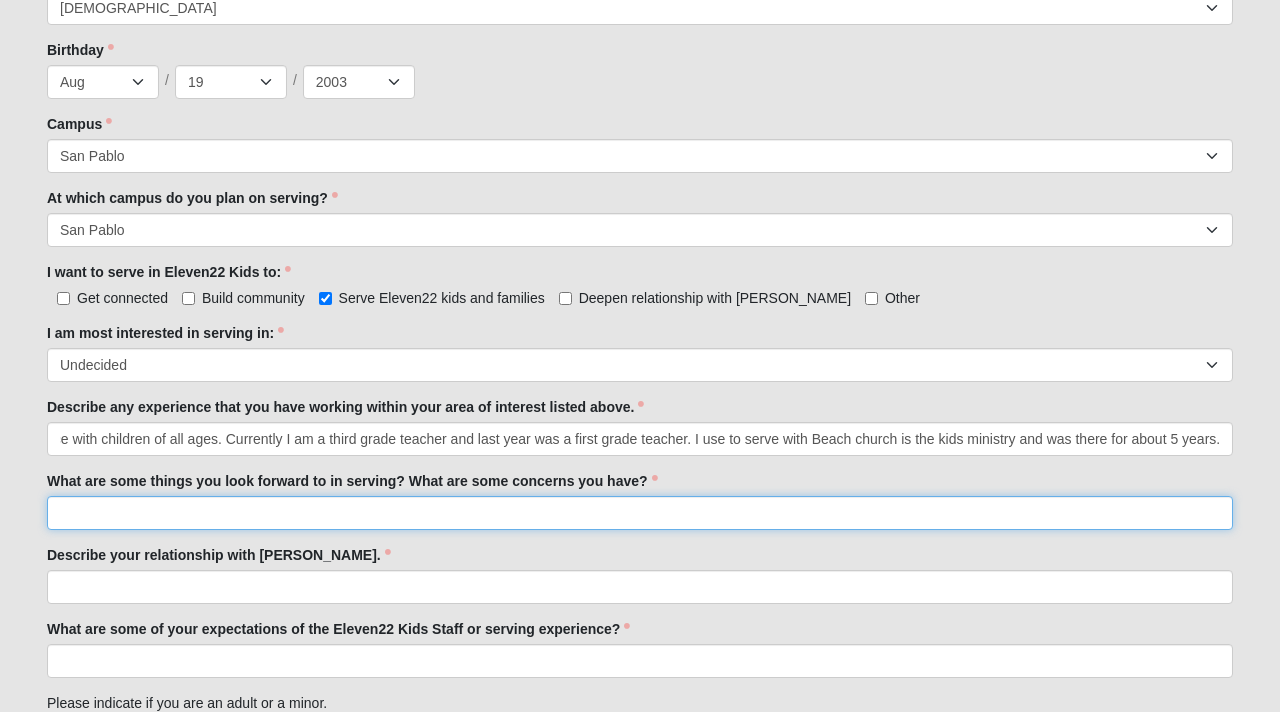 scroll, scrollTop: 0, scrollLeft: 0, axis: both 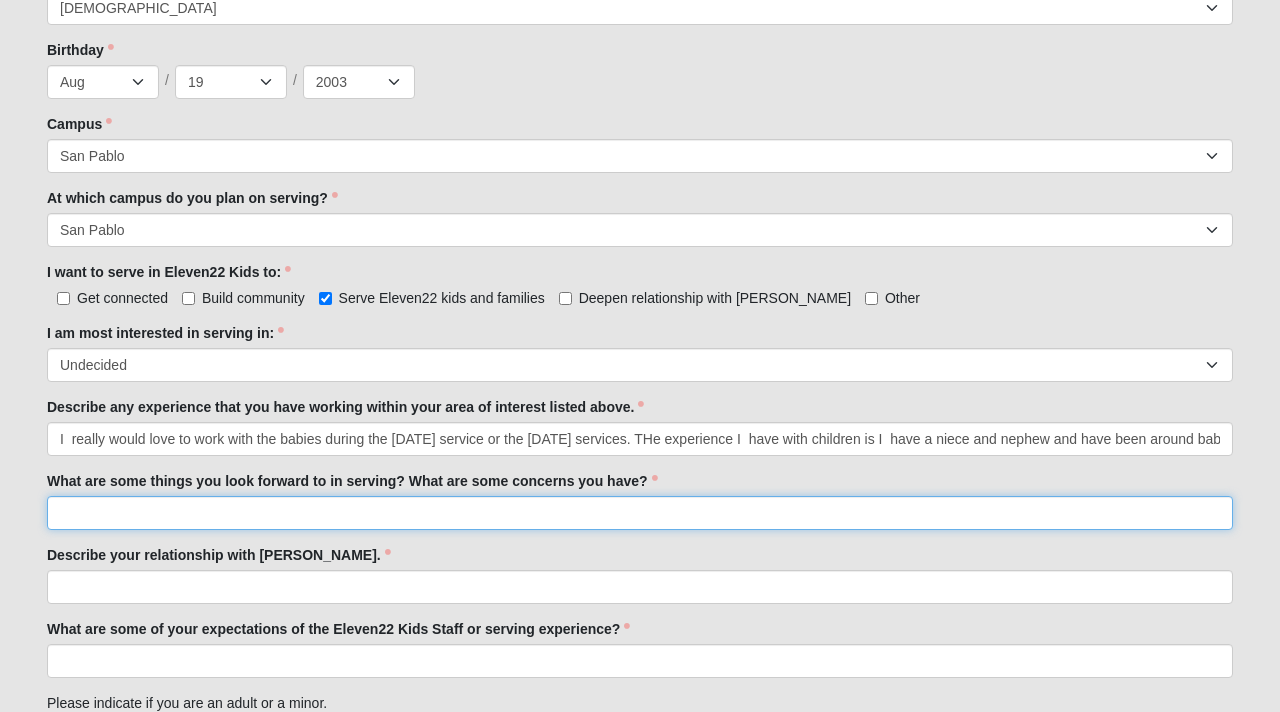 click on "What are some things you look forward to in serving? What are some concerns you have?" at bounding box center [640, 513] 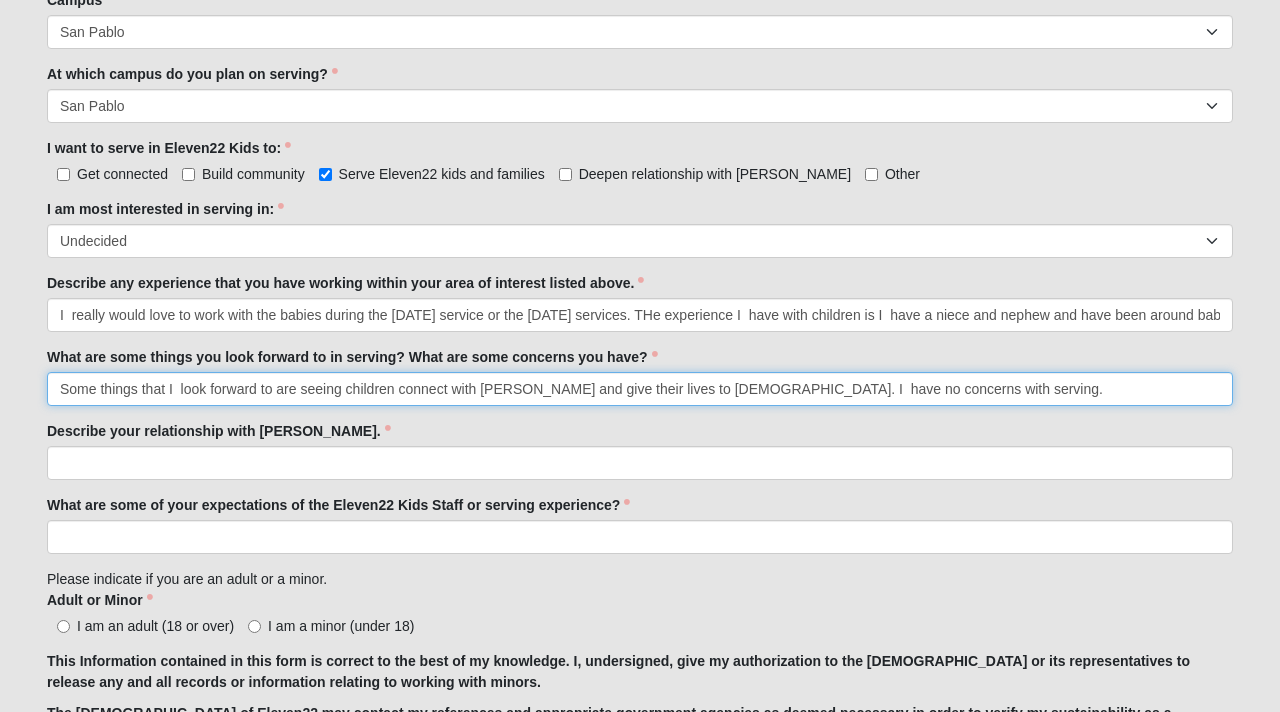 scroll, scrollTop: 1062, scrollLeft: 0, axis: vertical 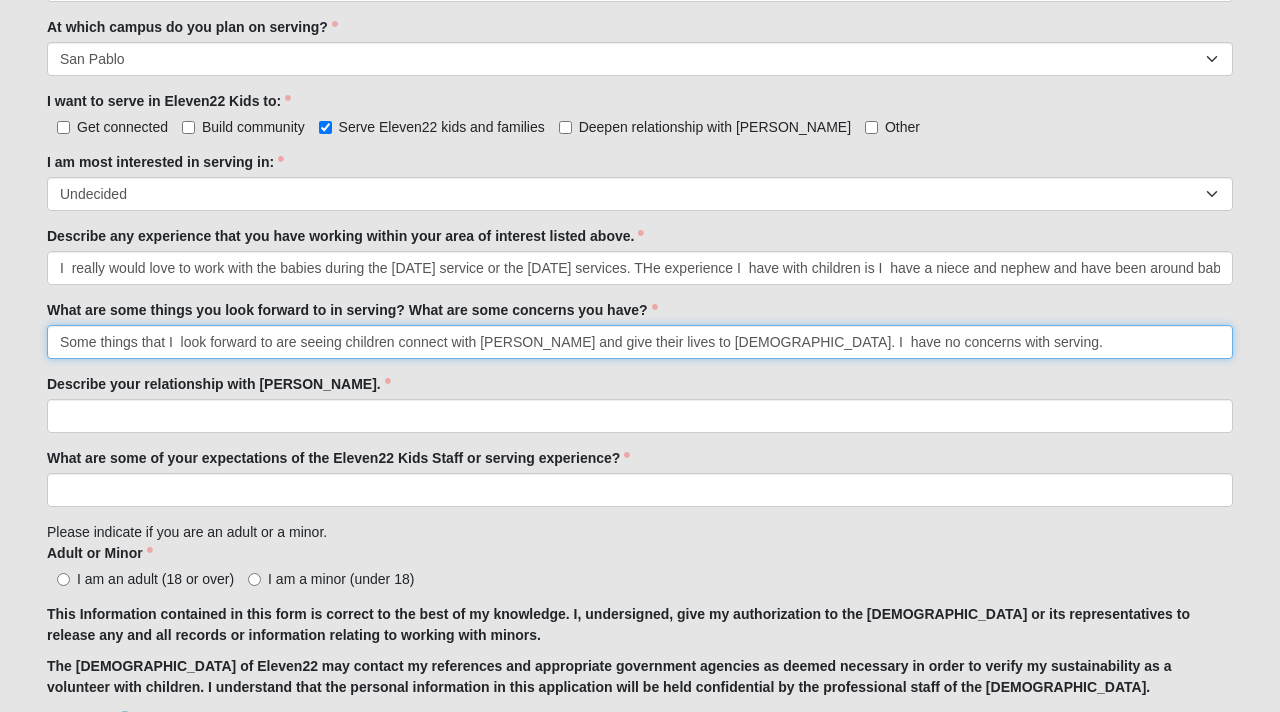 type on "Some things that I  look forward to are seeing children connect with [PERSON_NAME] and give their lives to [DEMOGRAPHIC_DATA]. I  have no concerns with serving." 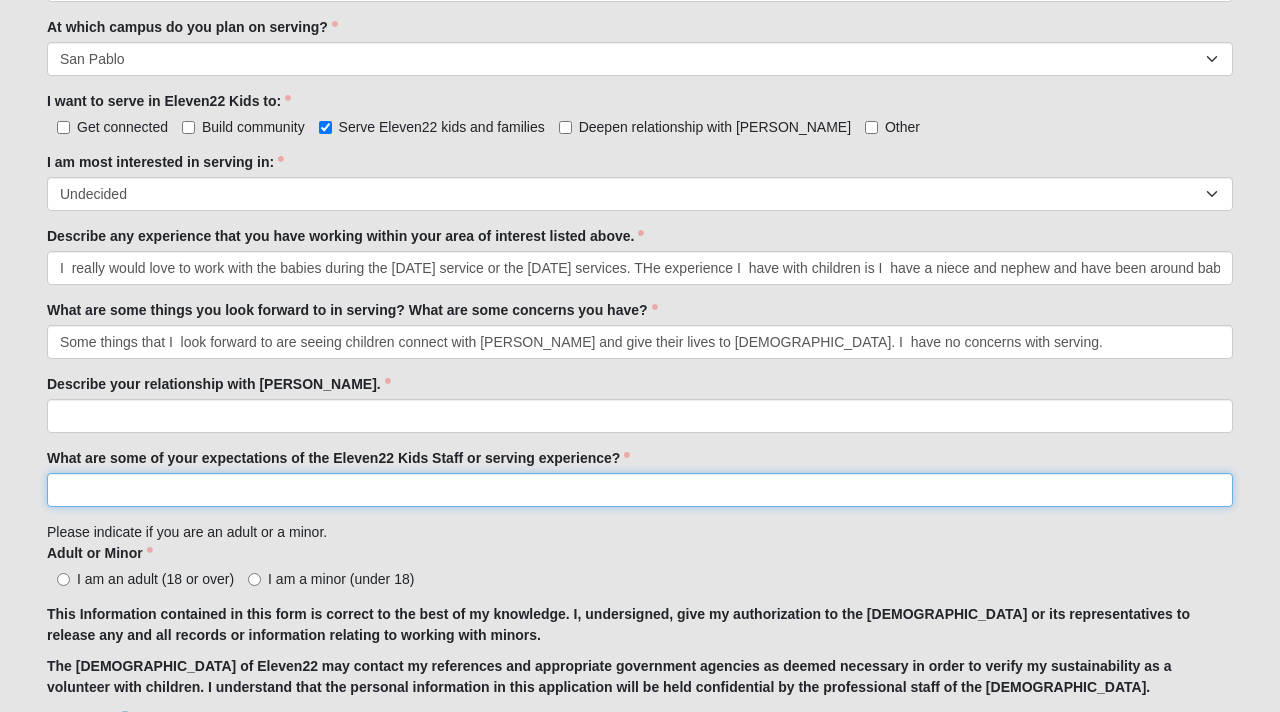 click on "What are some of your expectations of the Eleven22 Kids Staff or serving experience?" at bounding box center [640, 490] 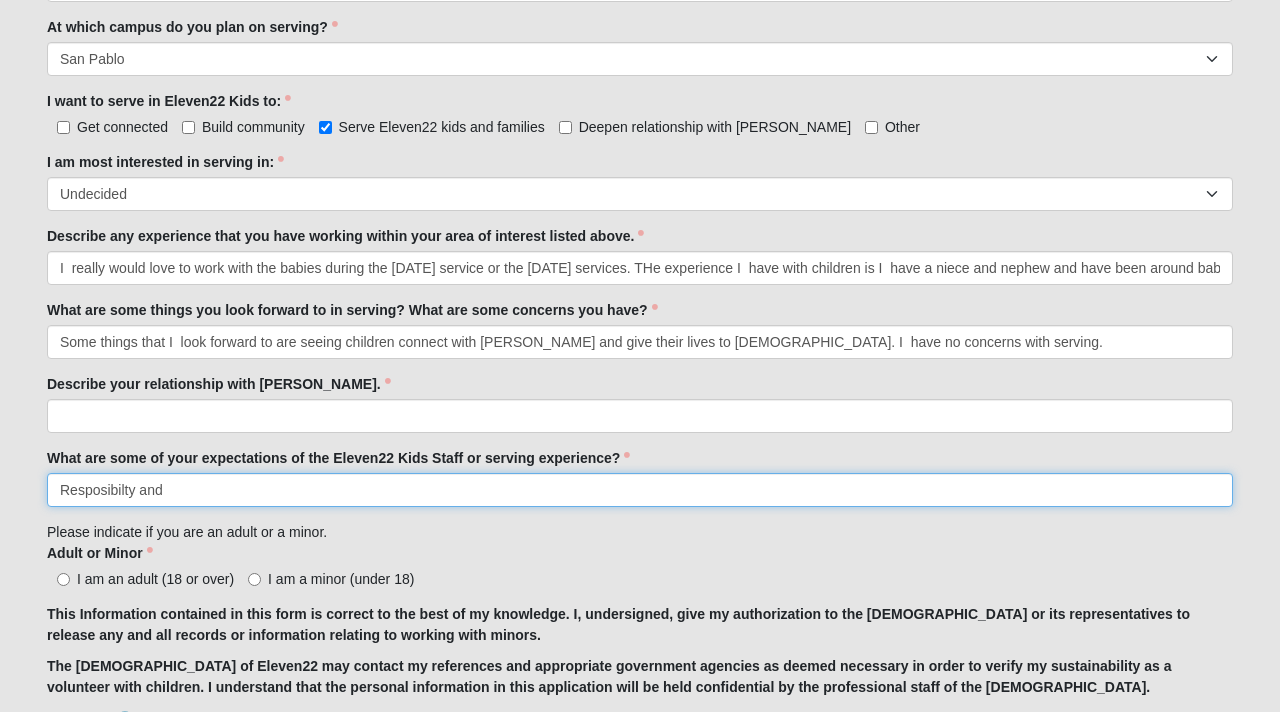 click on "Resposibilty and" at bounding box center [640, 490] 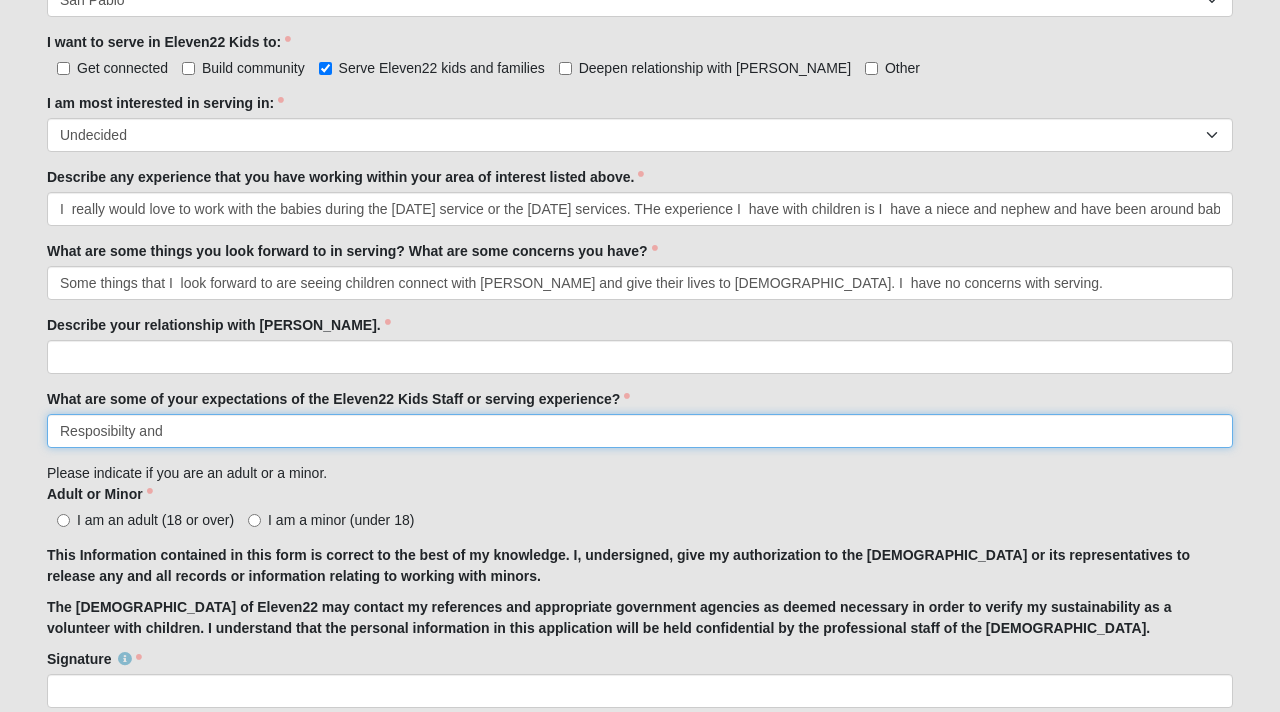 scroll, scrollTop: 1126, scrollLeft: 0, axis: vertical 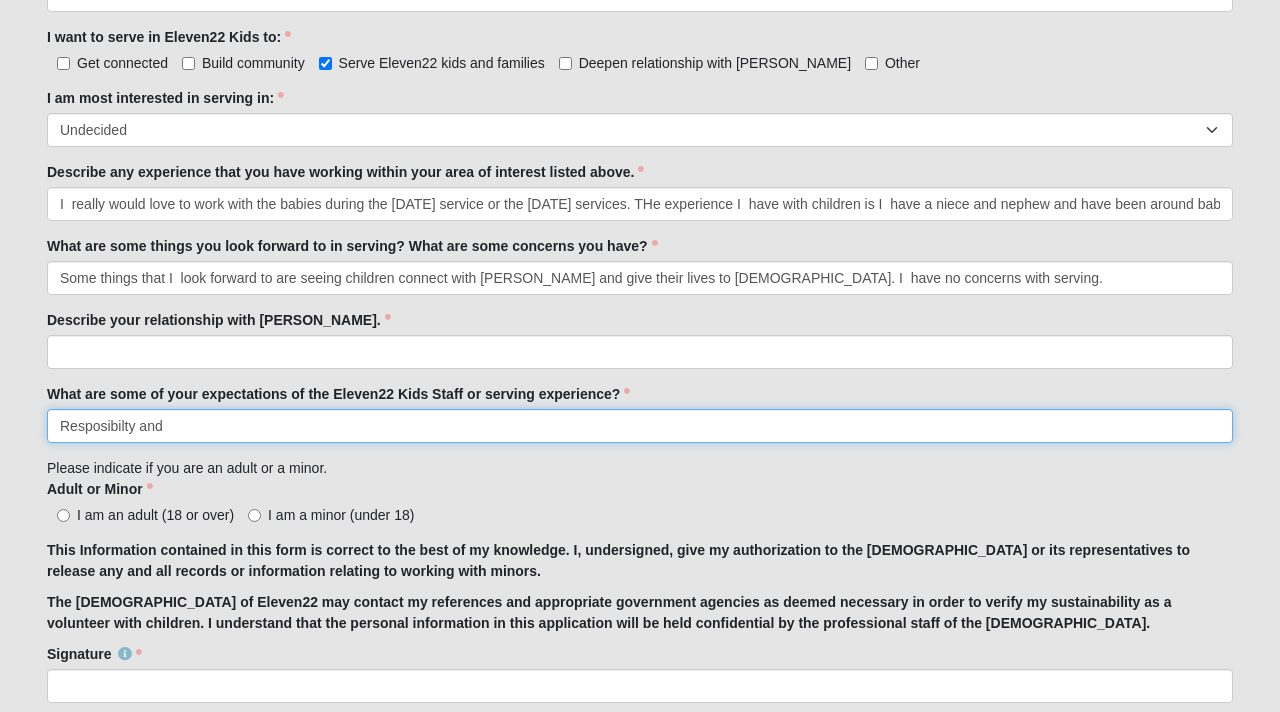click on "Resposibilty and" at bounding box center (640, 426) 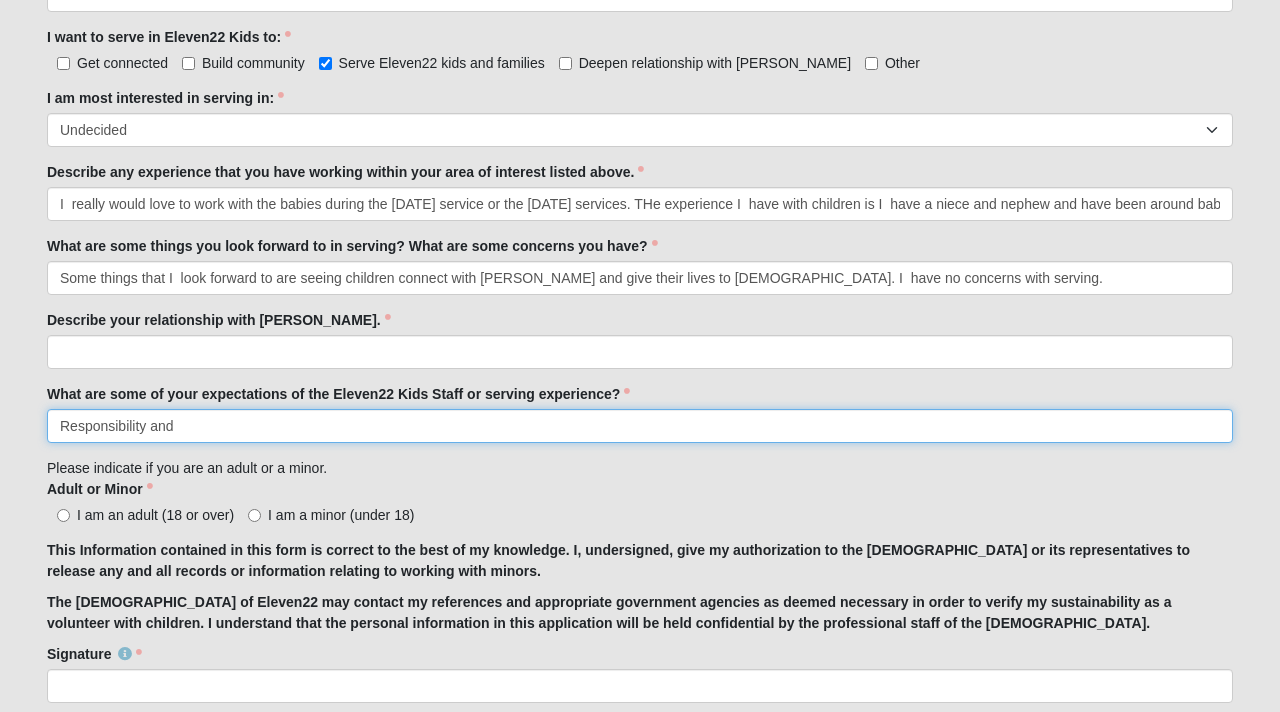 click on "Responsibility and" at bounding box center (640, 426) 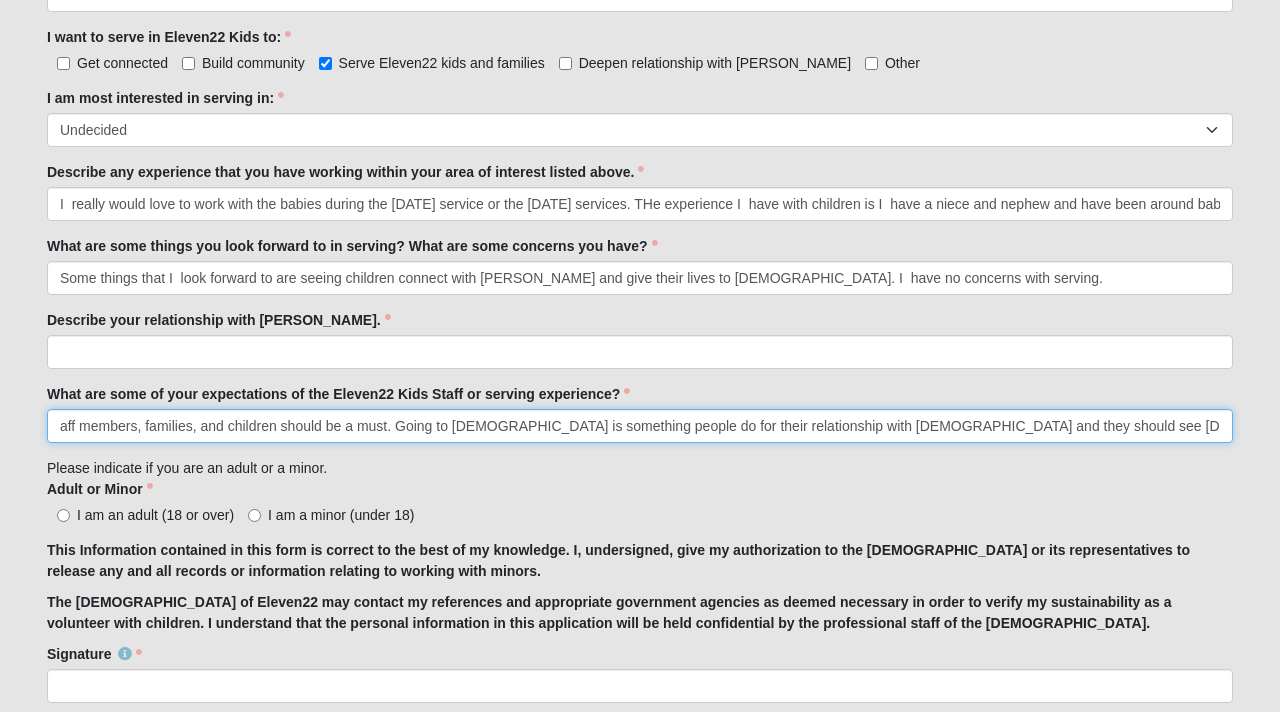 scroll, scrollTop: 0, scrollLeft: 222, axis: horizontal 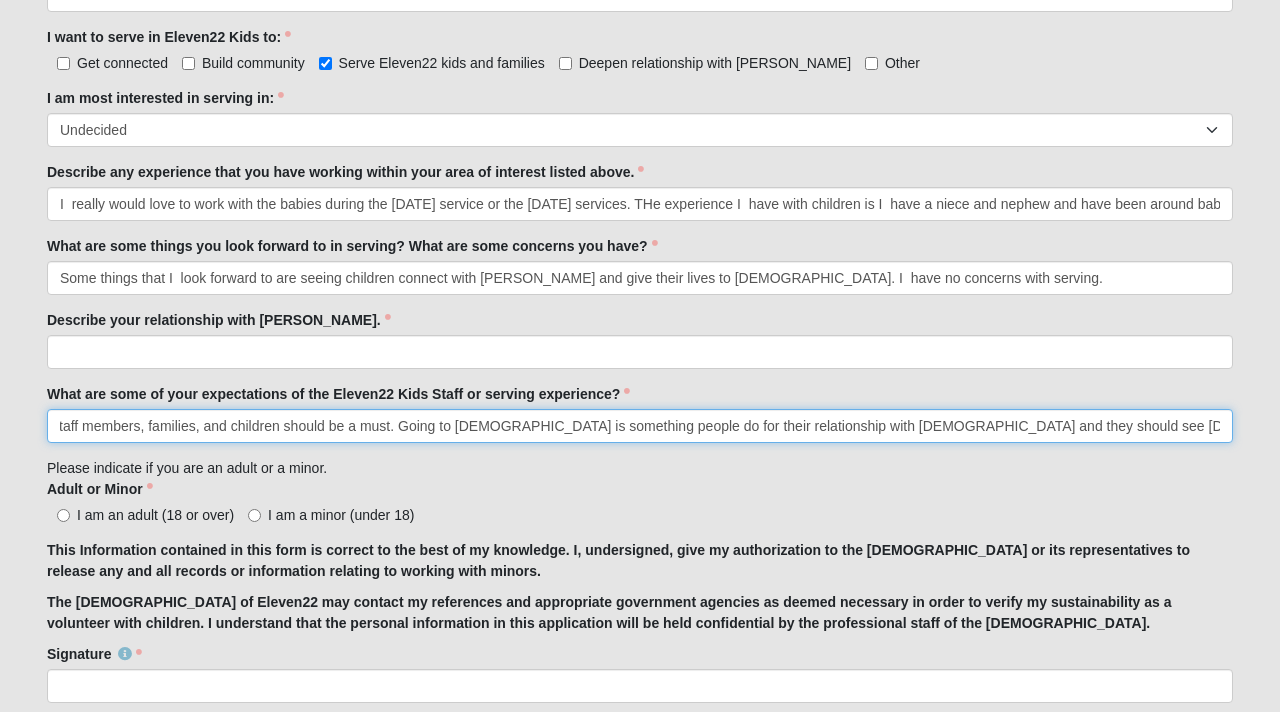 type on "Responsibility and respect with all staff members, families, and children should be a must. Going to [DEMOGRAPHIC_DATA] is something people do for their relationship with [DEMOGRAPHIC_DATA] and they should see [DEMOGRAPHIC_DATA] through all of the Staff at [DEMOGRAPHIC_DATA]." 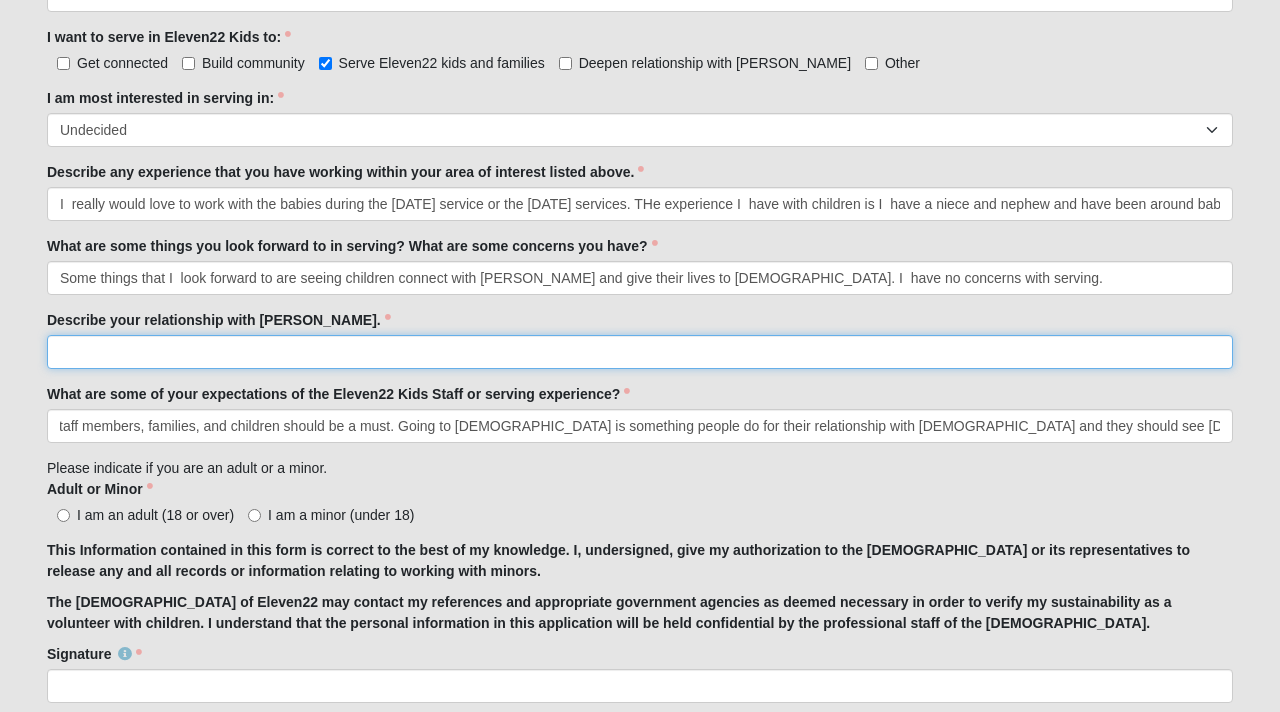 click on "Describe your relationship with [PERSON_NAME]." at bounding box center (640, 352) 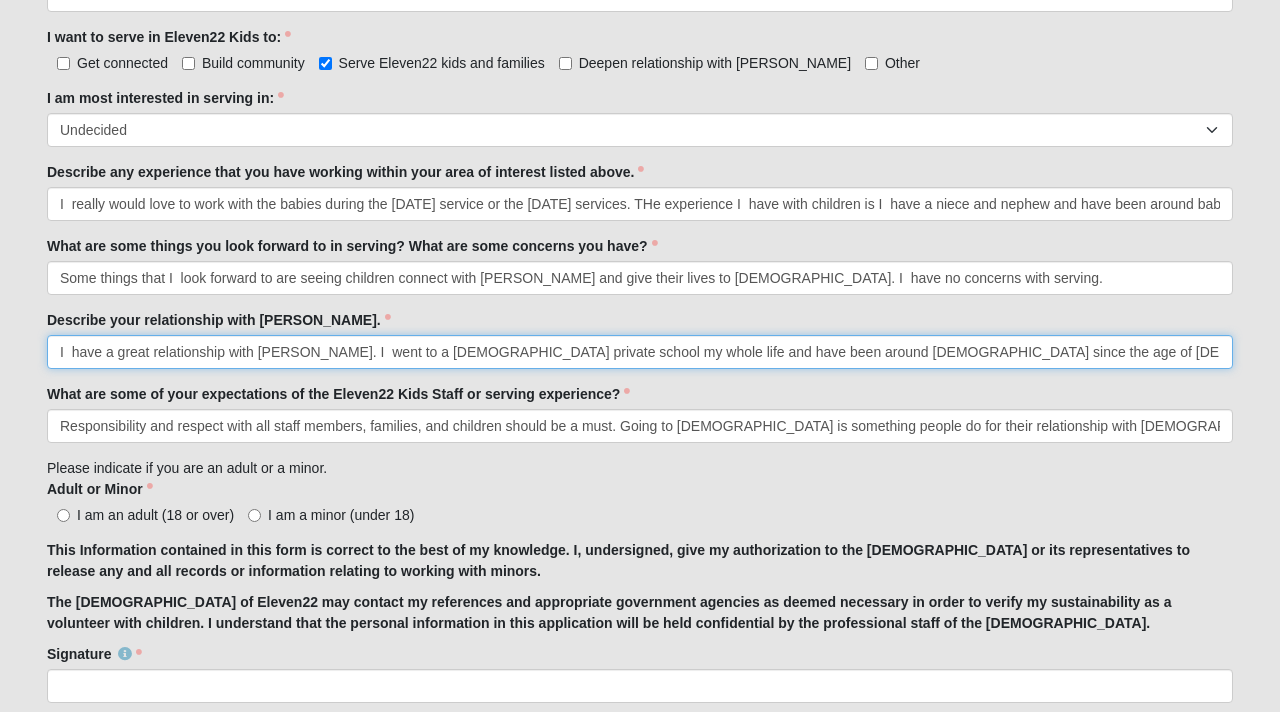 click on "I  have a great relationship with [PERSON_NAME]. I  went to a [DEMOGRAPHIC_DATA] private school my whole life and have been around [DEMOGRAPHIC_DATA] since the age of [DEMOGRAPHIC_DATA]" at bounding box center [640, 352] 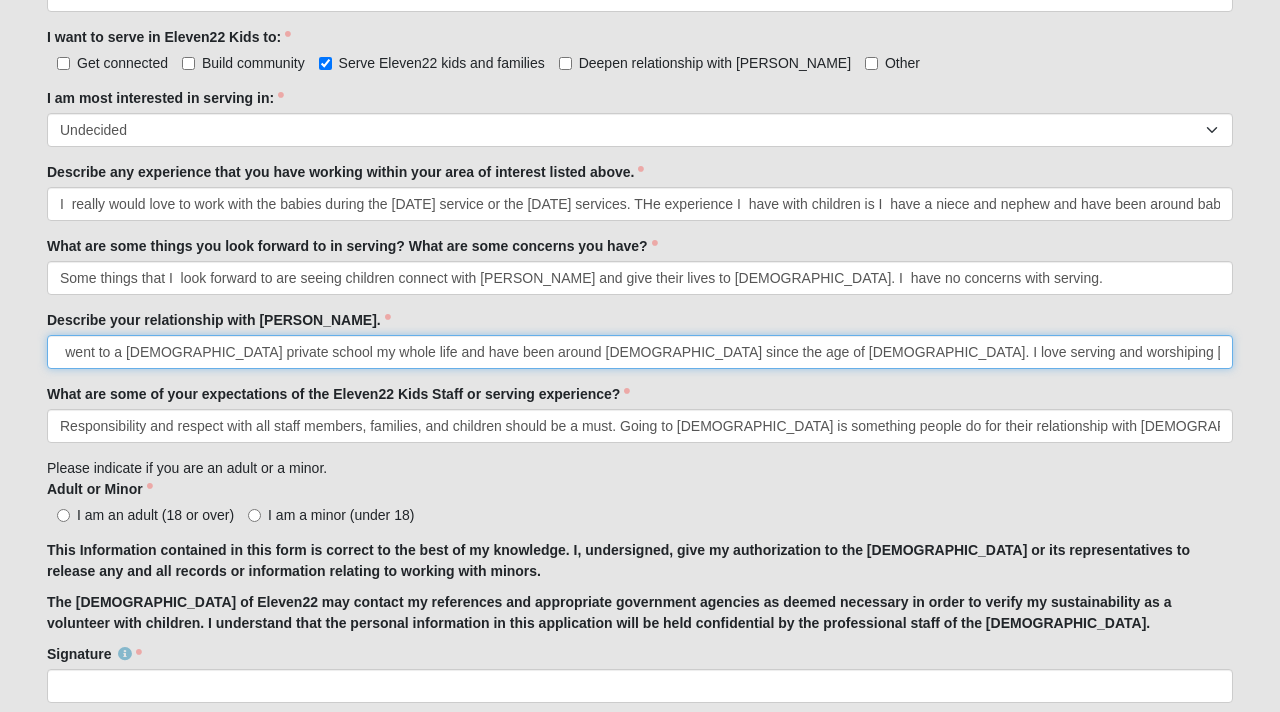 scroll, scrollTop: 0, scrollLeft: 334, axis: horizontal 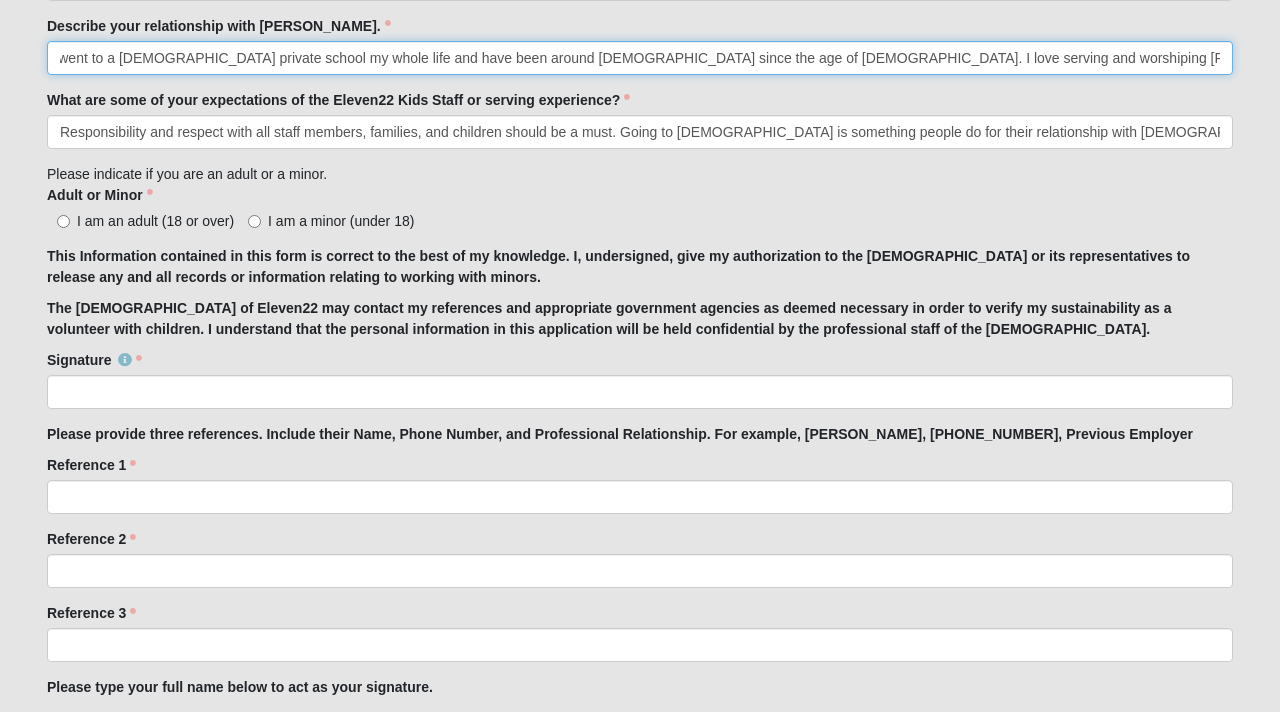 type on "I  have a great relationship with [PERSON_NAME]. I  went to a [DEMOGRAPHIC_DATA] private school my whole life and have been around [DEMOGRAPHIC_DATA] since the age of [DEMOGRAPHIC_DATA]. I love serving and worshiping [PERSON_NAME] every single day and have been blessed to do so my whole life." 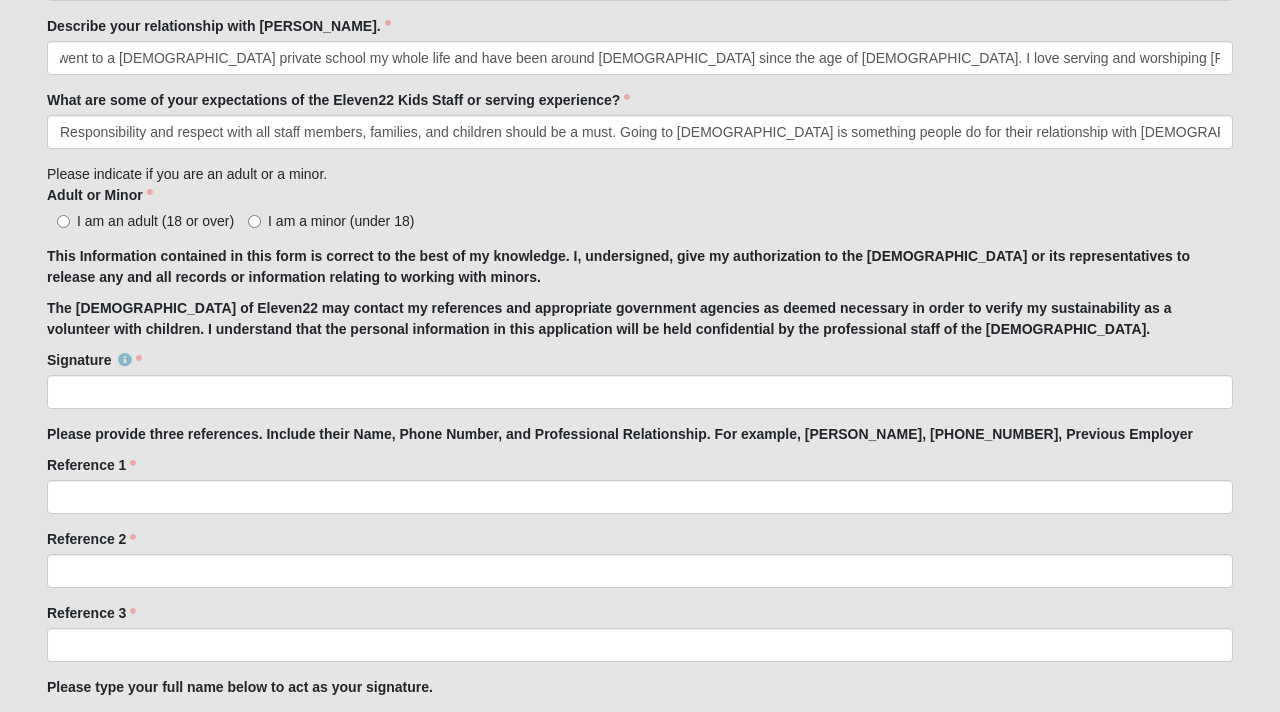click on "I am an adult (18 or over)" at bounding box center (155, 221) 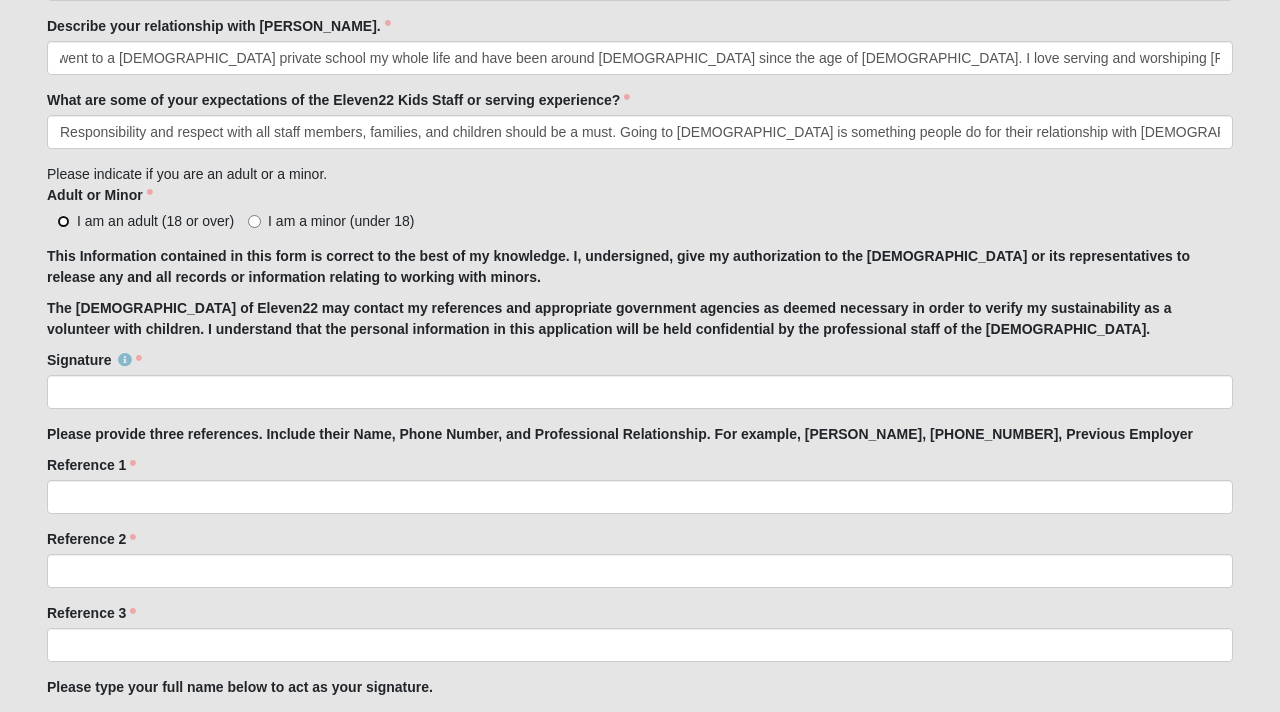 click on "I am an adult (18 or over)" at bounding box center (63, 221) 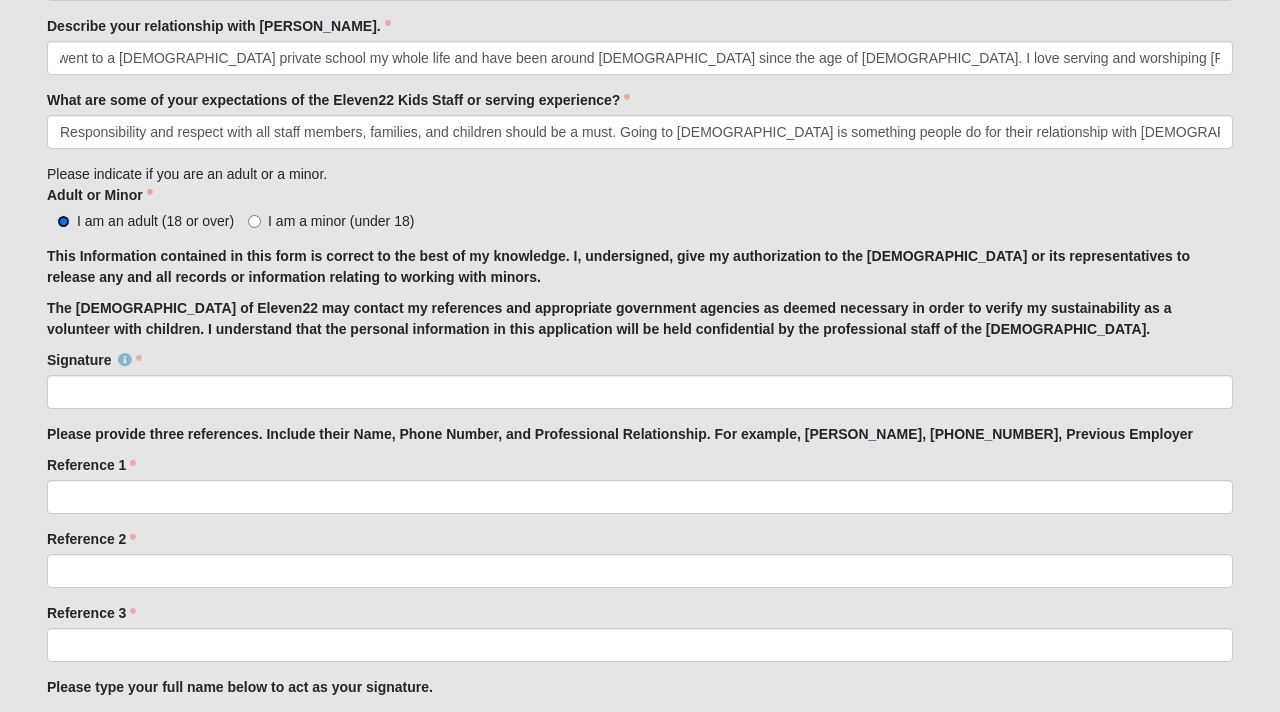 scroll, scrollTop: 0, scrollLeft: 0, axis: both 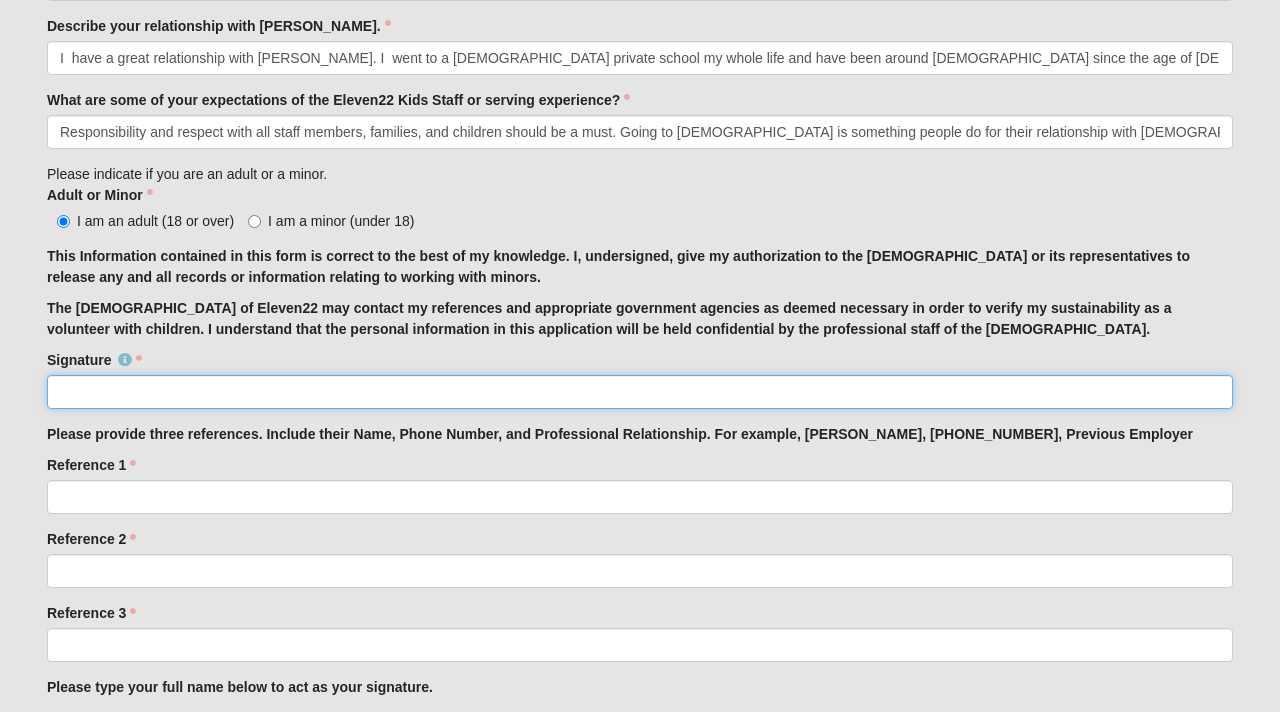 click on "Hello [PERSON_NAME]
My Account
Log Out
Kids Serve Staff Application - [GEOGRAPHIC_DATA]
Events Kids Serve Staff Application - [GEOGRAPHIC_DATA]
Error" at bounding box center [640, 1984] 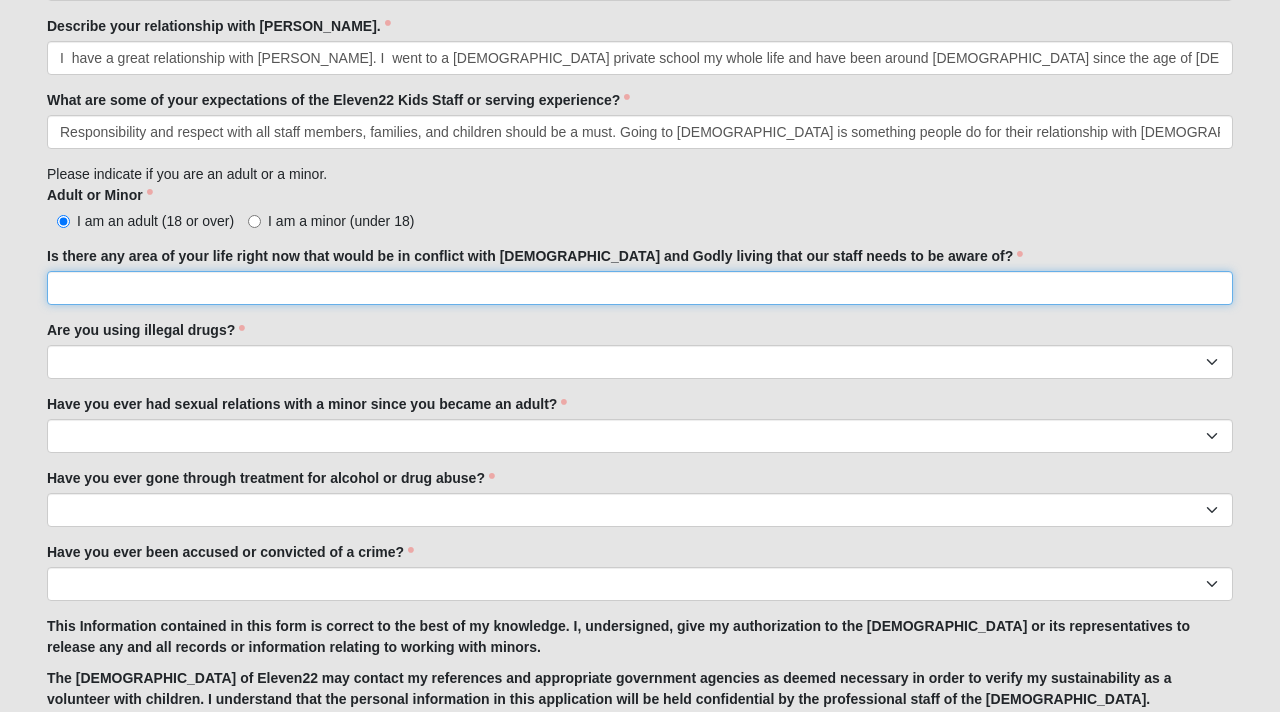 click on "Is there any area of your life right now that would be in conflict with [DEMOGRAPHIC_DATA] and Godly living that our staff needs to be aware of?" at bounding box center (640, 288) 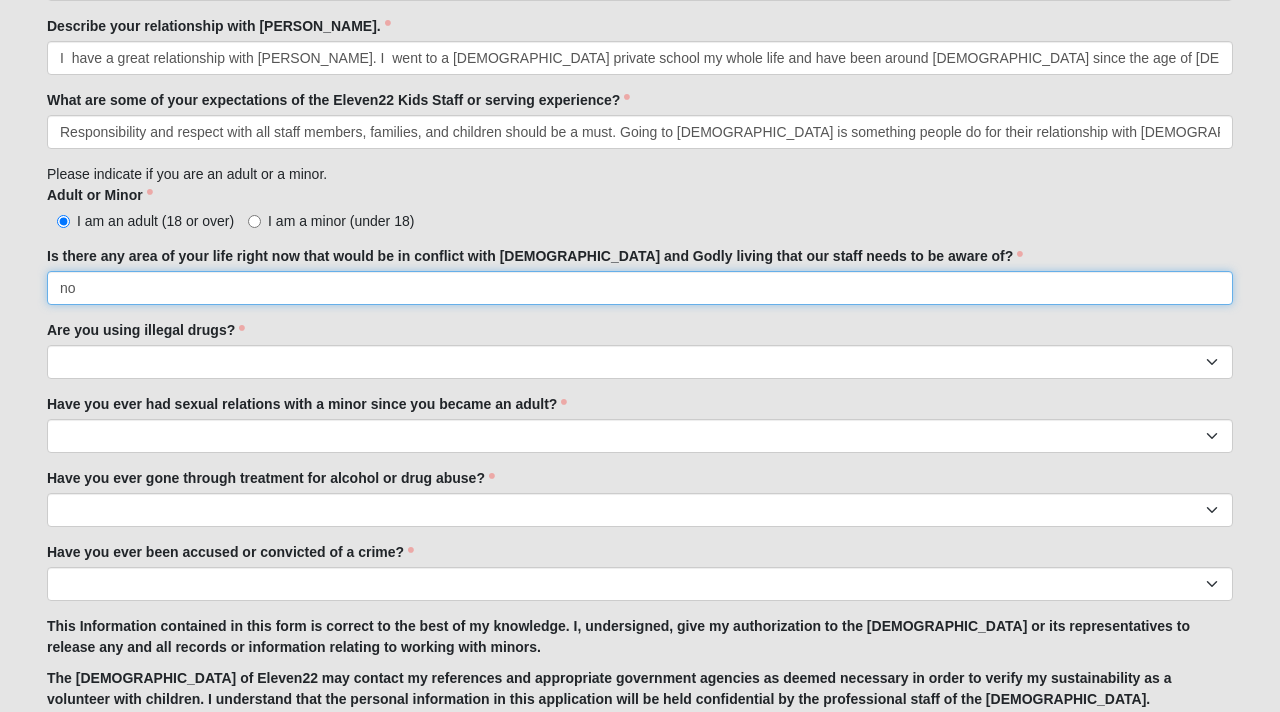 type on "no" 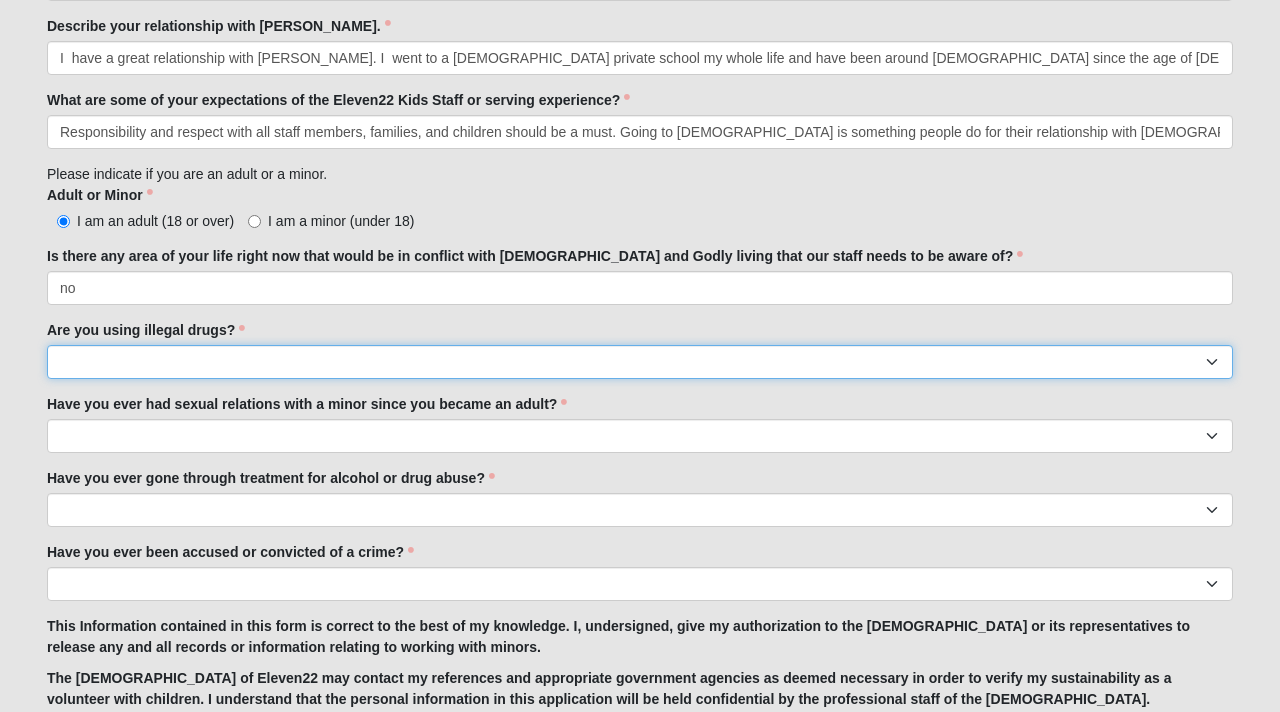 click on "Yes
No" at bounding box center [640, 362] 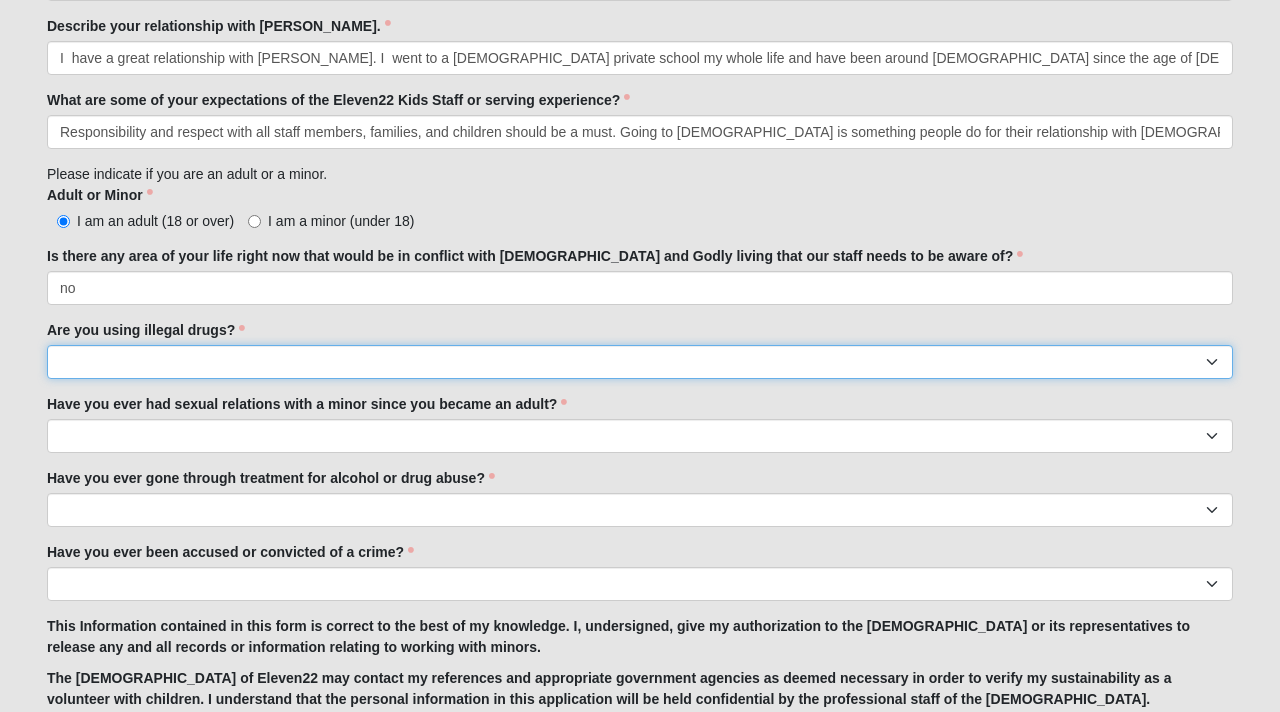 select on "No" 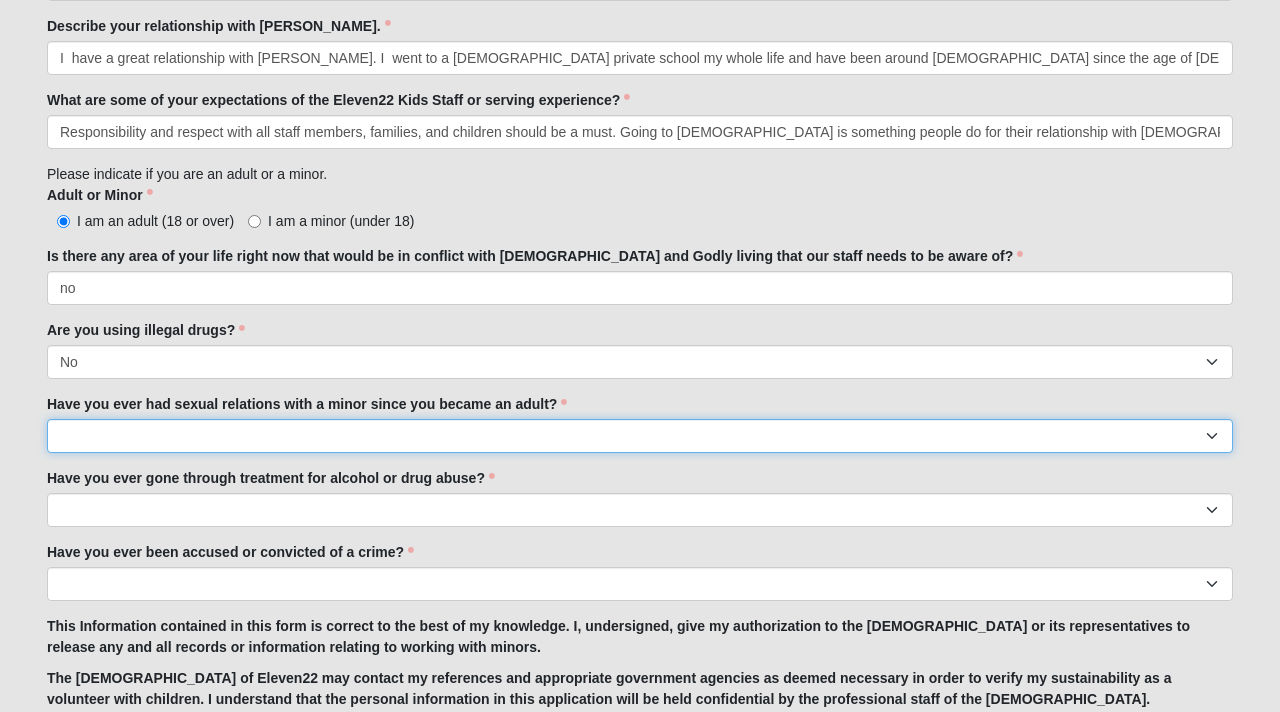 click on "Yes
No" at bounding box center (640, 436) 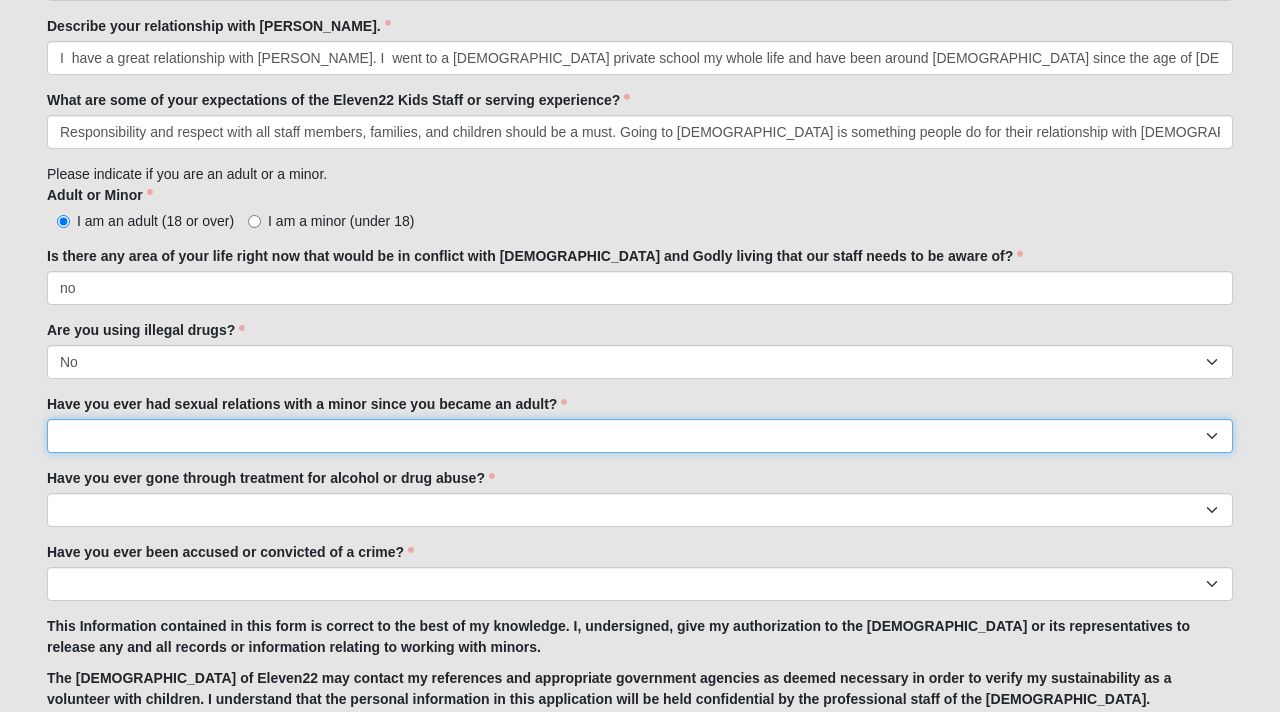 select on "No" 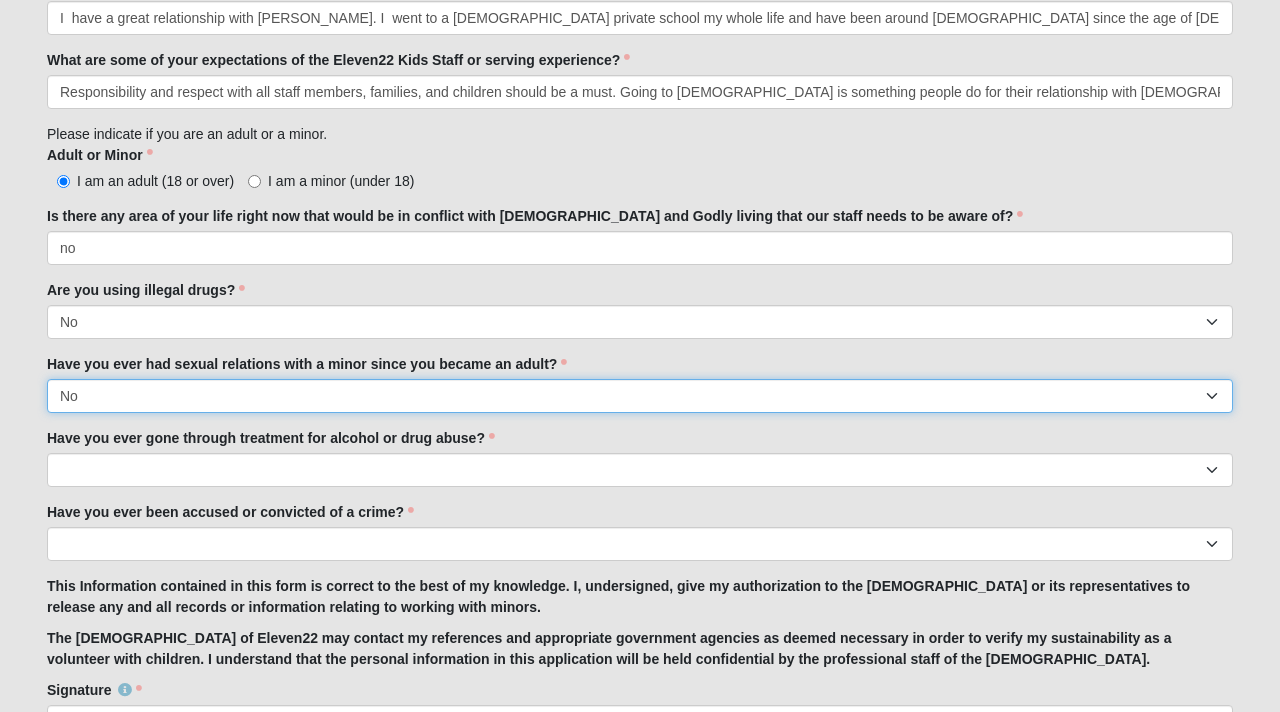 scroll, scrollTop: 1464, scrollLeft: 0, axis: vertical 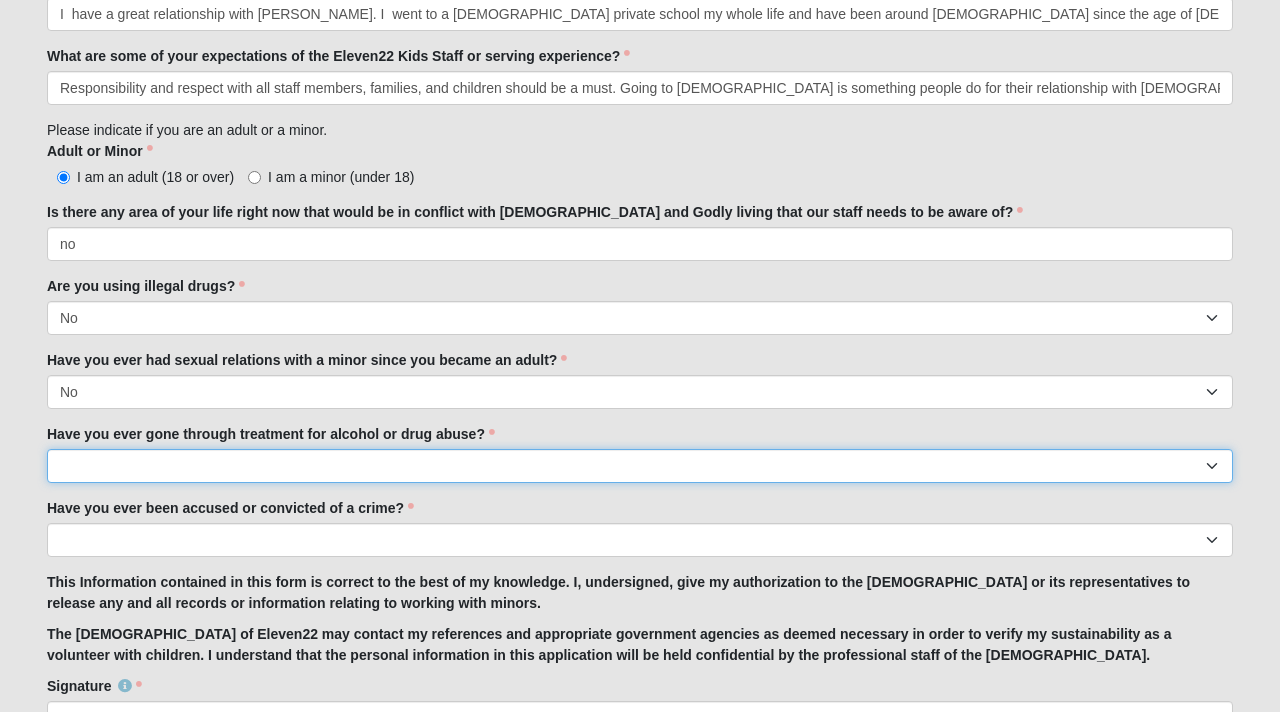 click on "Yes
No" at bounding box center [640, 466] 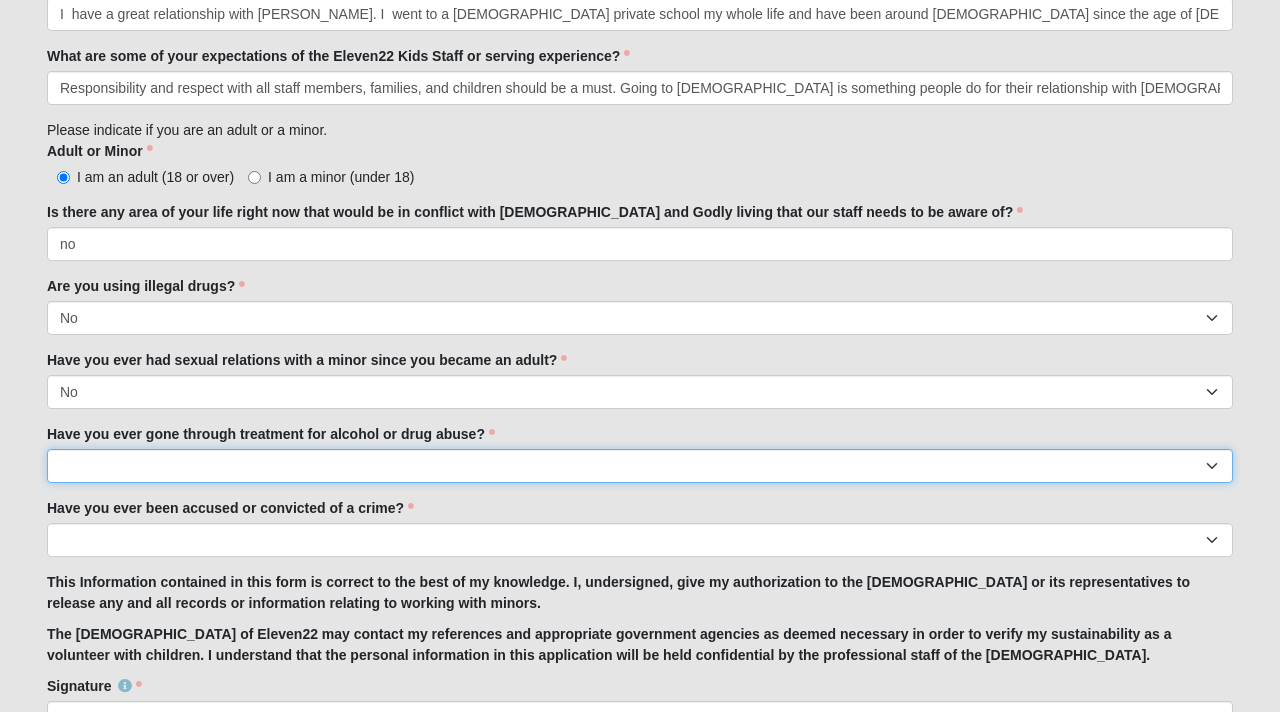 select on "No" 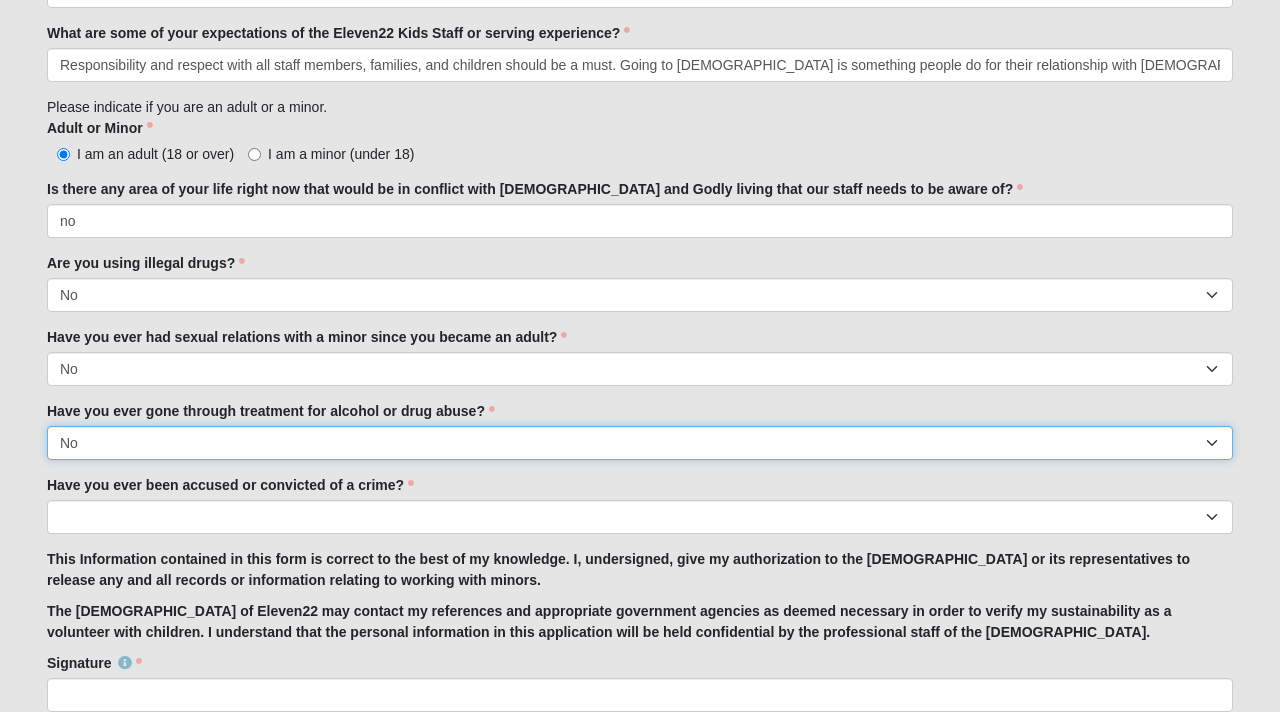scroll, scrollTop: 1494, scrollLeft: 0, axis: vertical 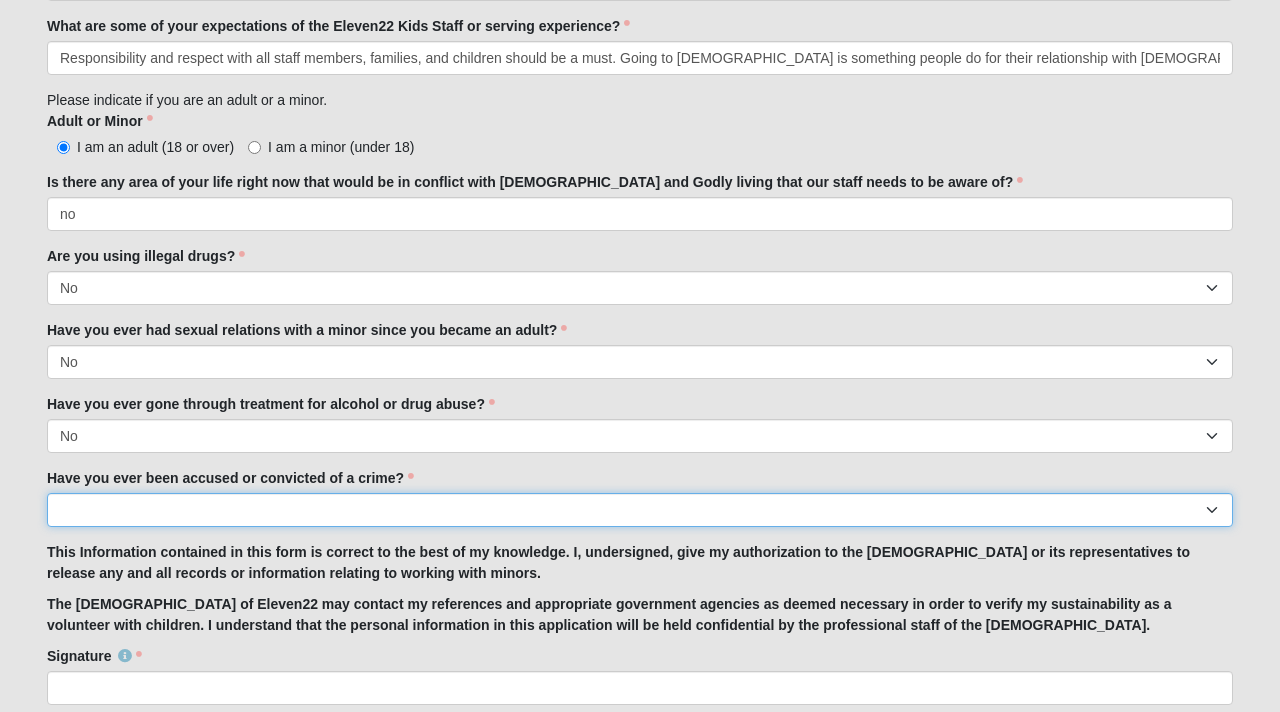 click on "Yes
No" at bounding box center [640, 510] 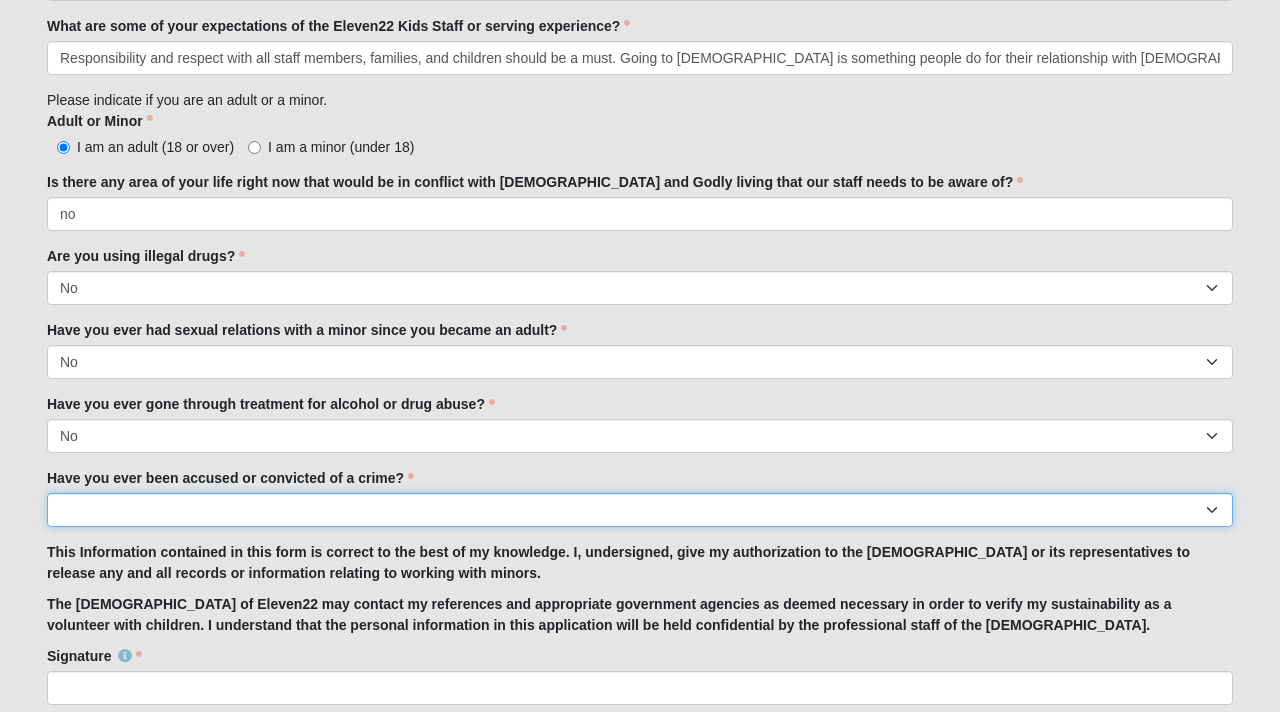 select on "No" 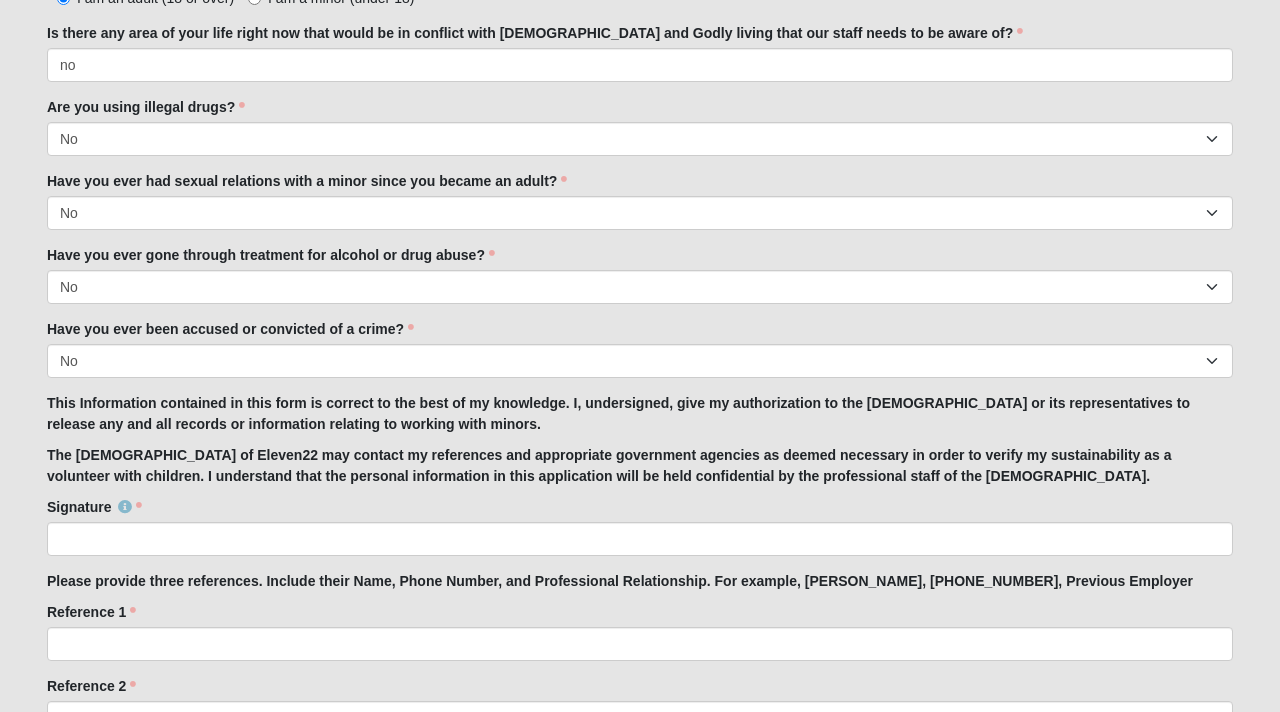 scroll, scrollTop: 1647, scrollLeft: 0, axis: vertical 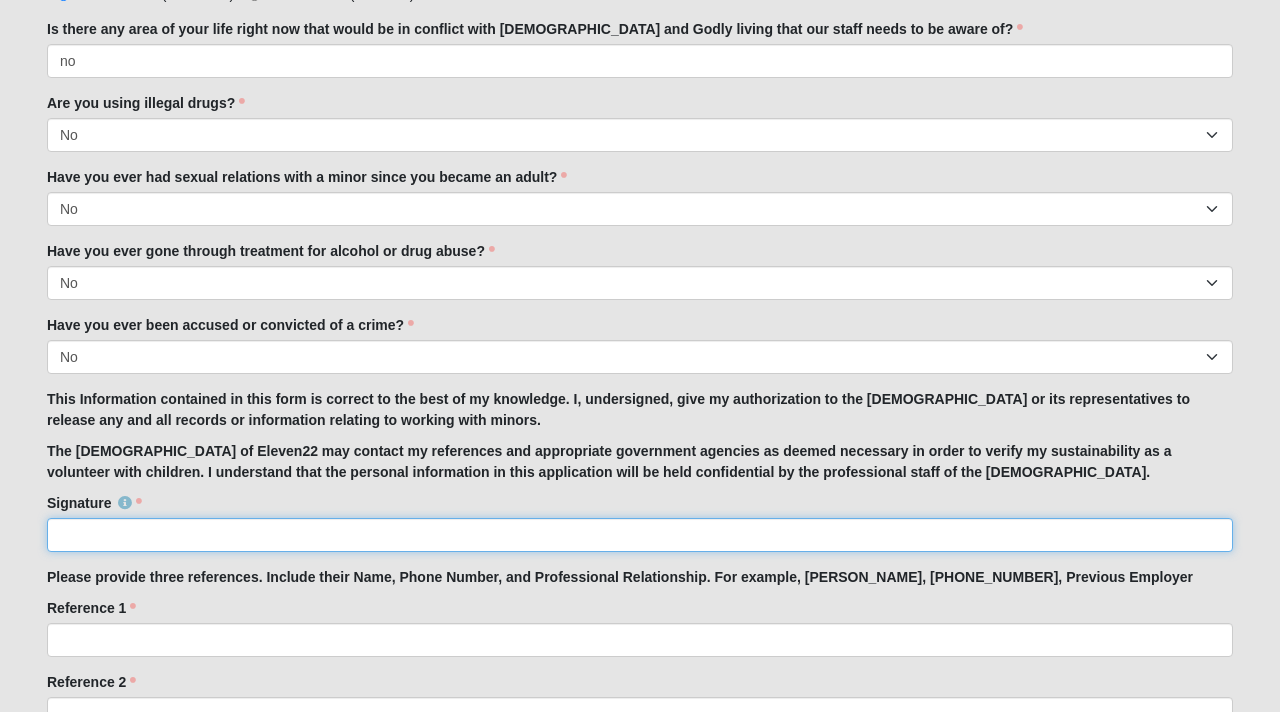 click on "Signature" at bounding box center [640, 535] 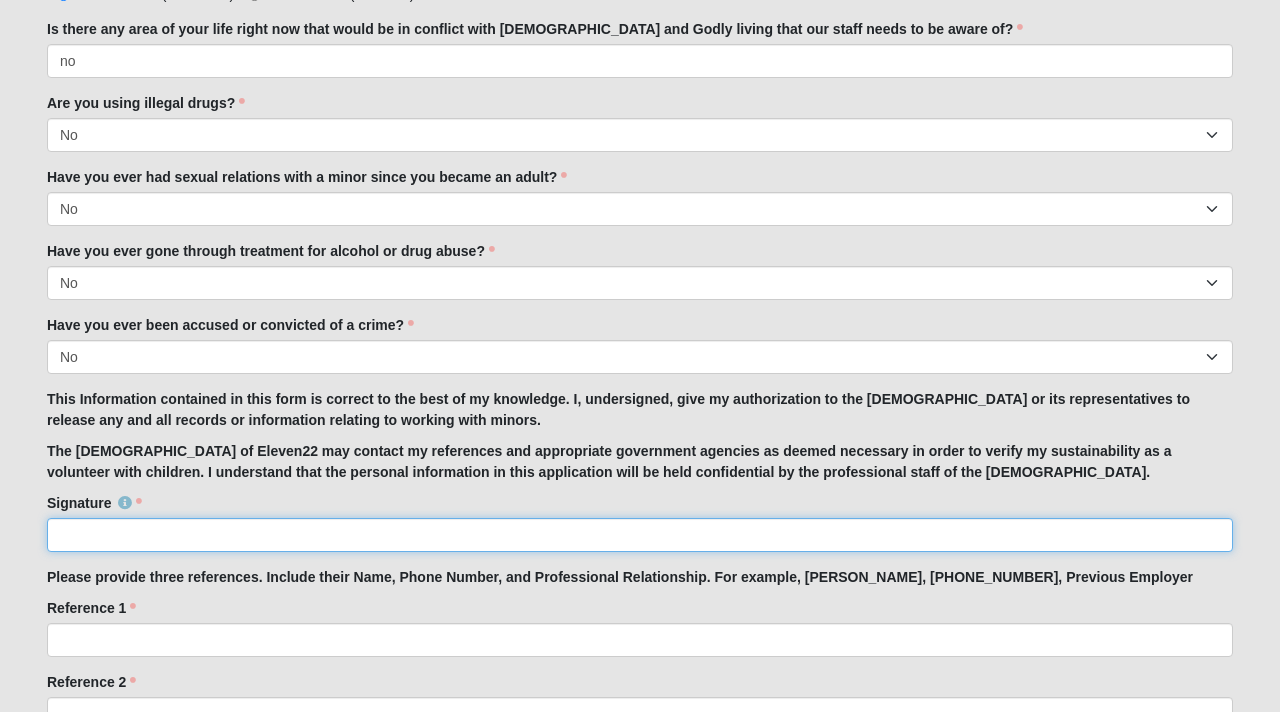 type on "[PERSON_NAME]" 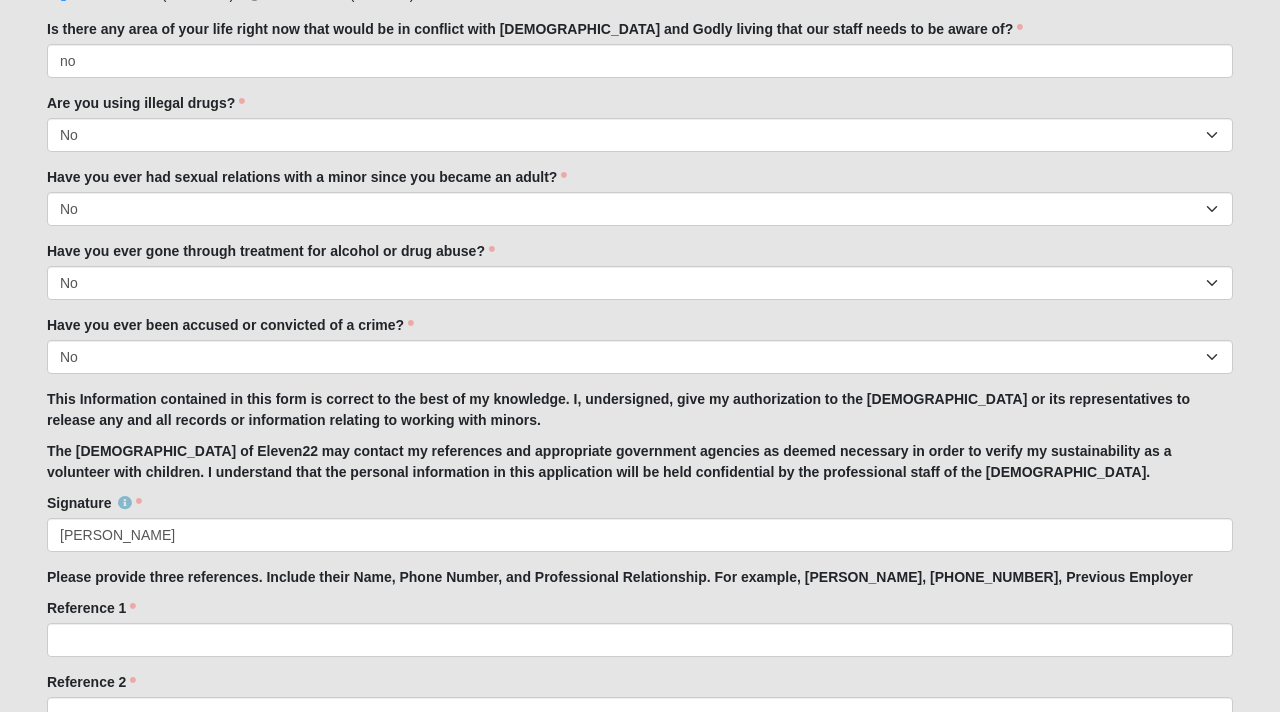 type on "FL" 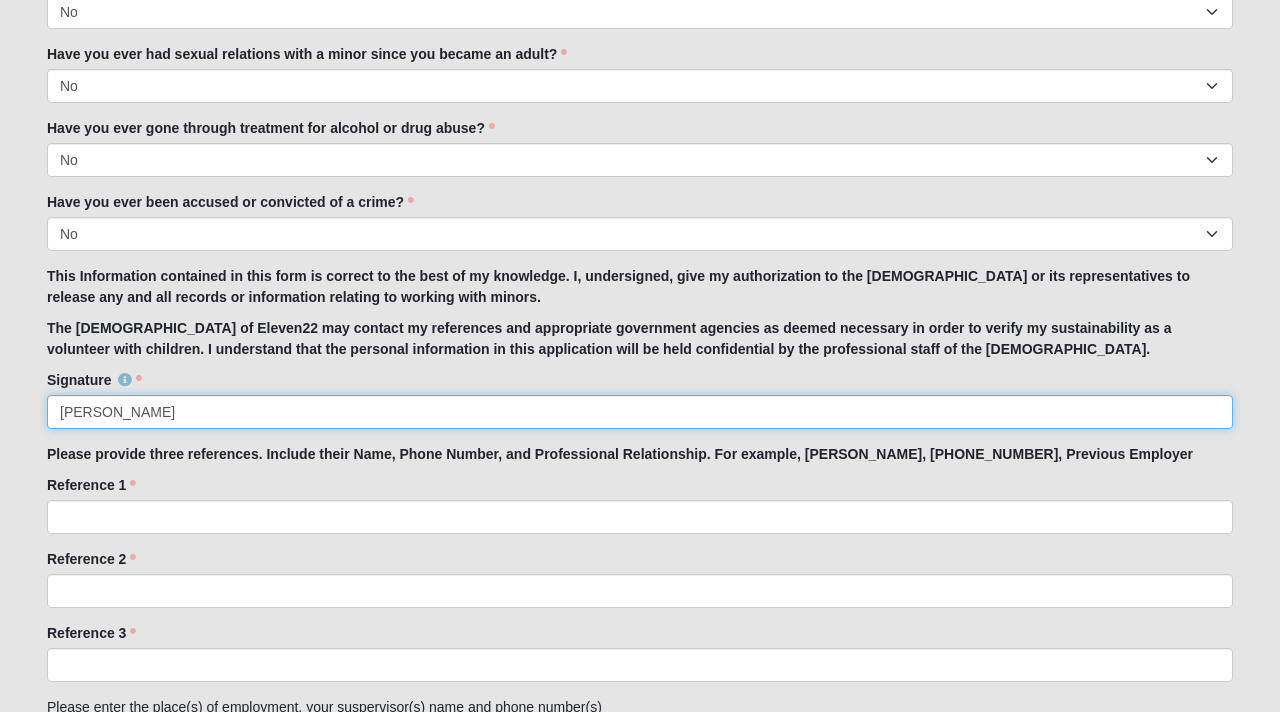 scroll, scrollTop: 1775, scrollLeft: 0, axis: vertical 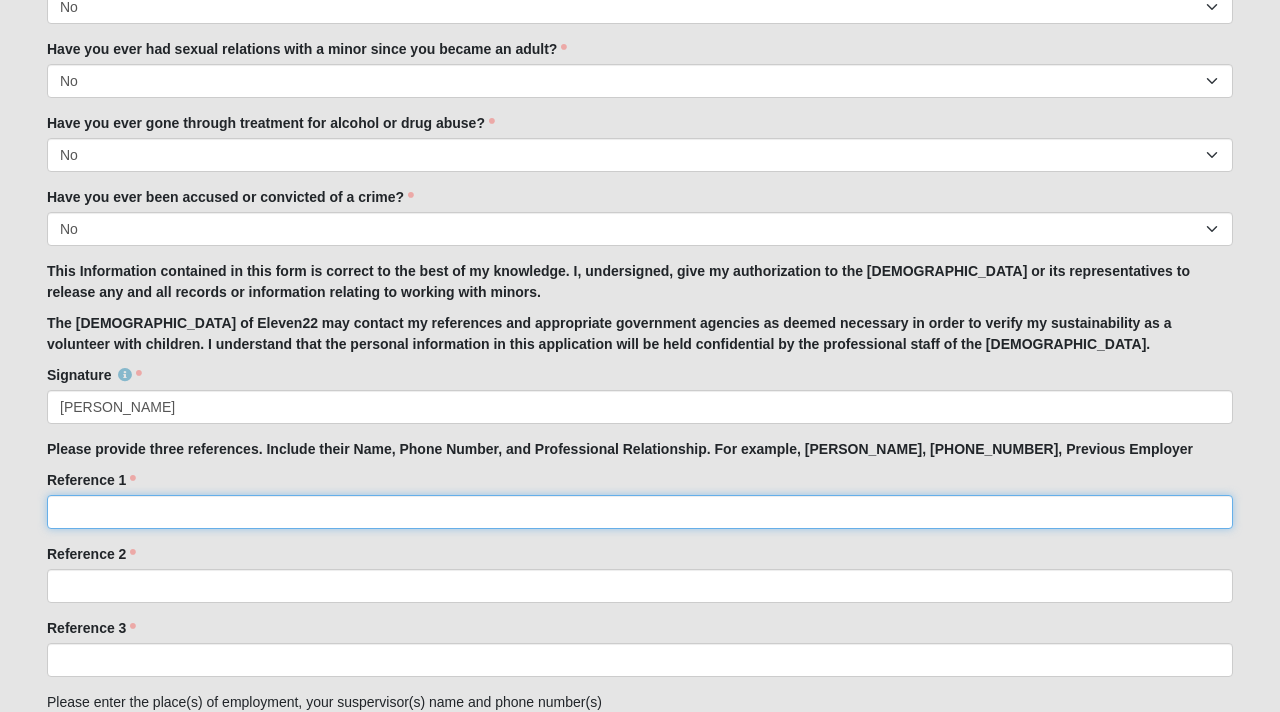 click on "Reference 1" at bounding box center (640, 512) 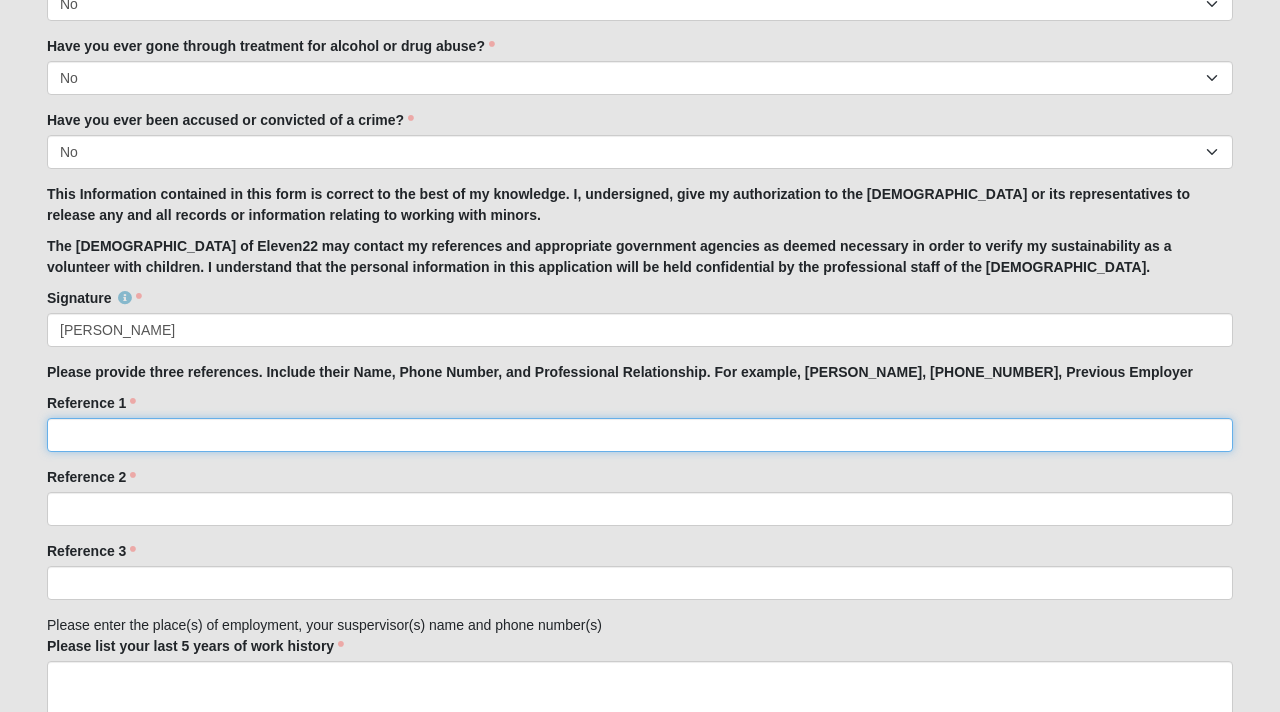 scroll, scrollTop: 1854, scrollLeft: 0, axis: vertical 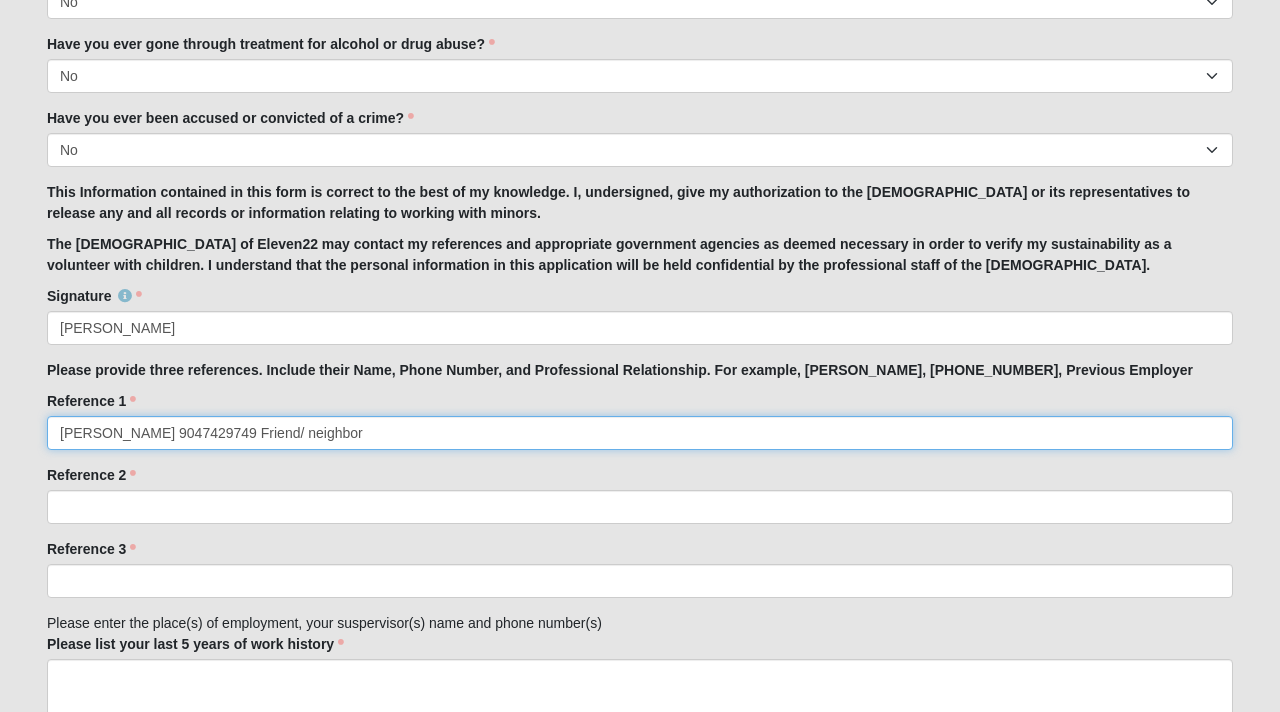 type on "[PERSON_NAME] 9047429749 Friend/ neighbor" 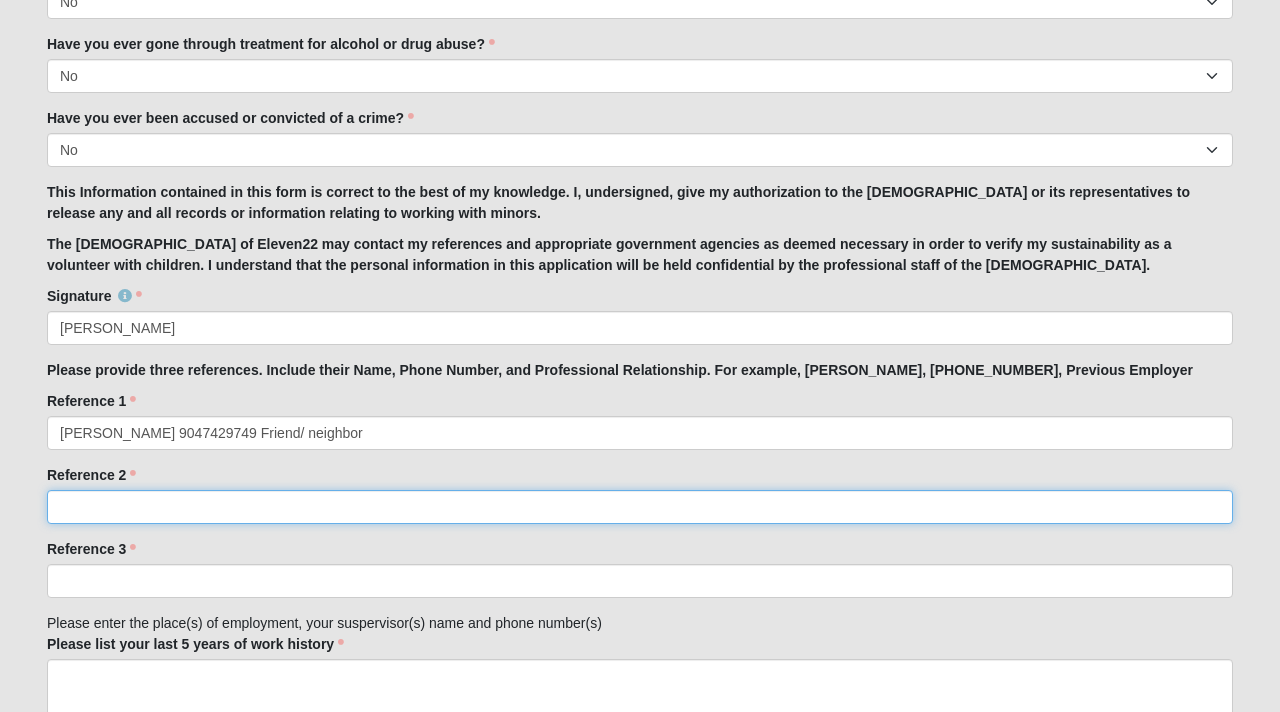 click on "Reference 2" at bounding box center [640, 507] 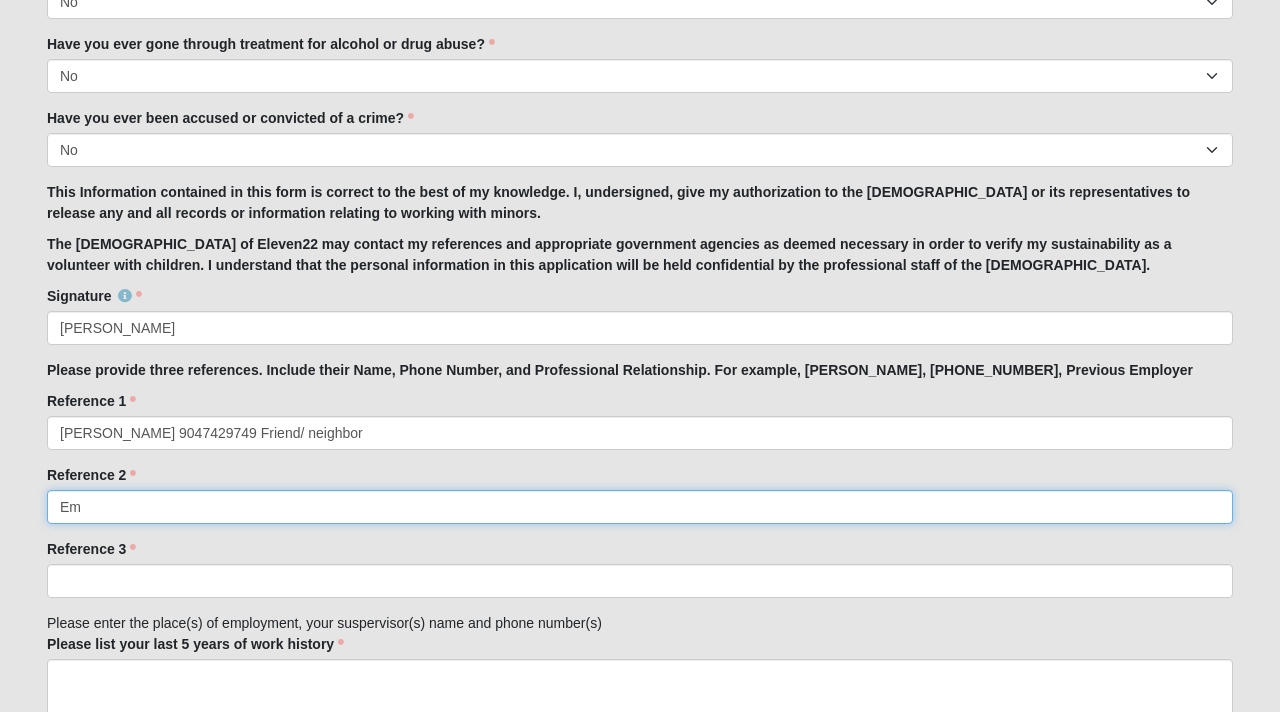 type on "E" 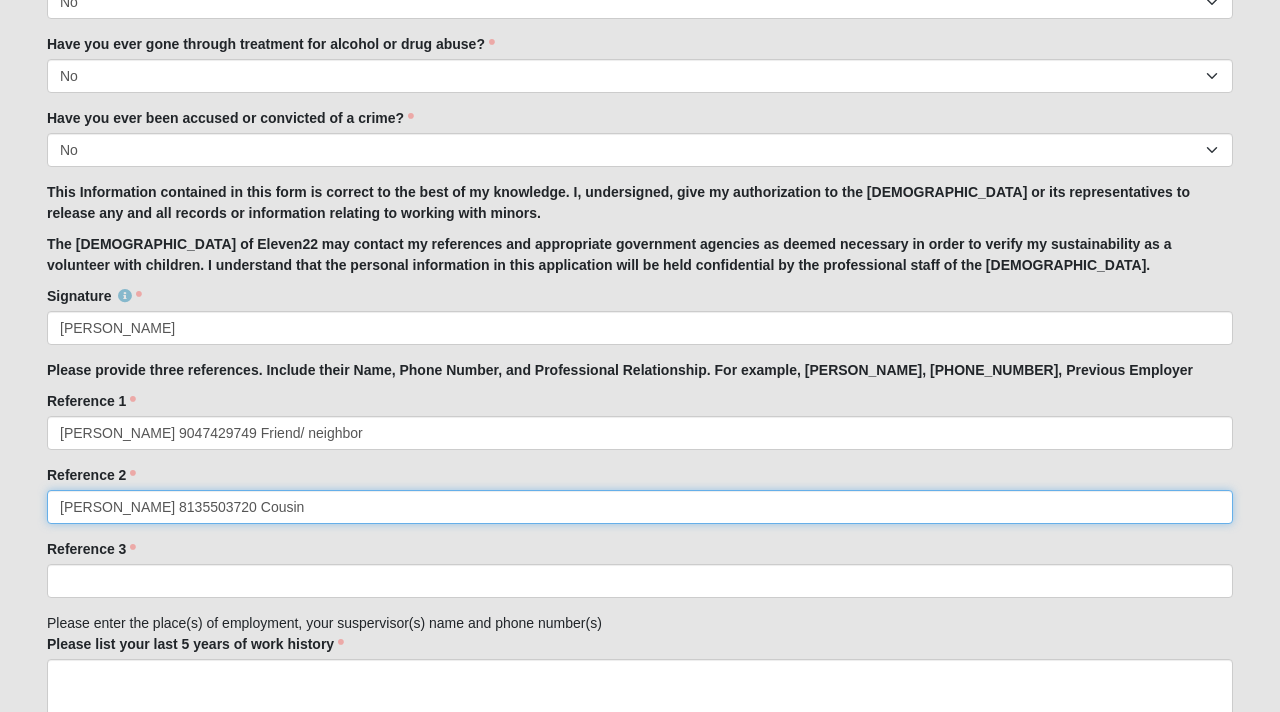 type on "[PERSON_NAME] 8135503720 Cousin" 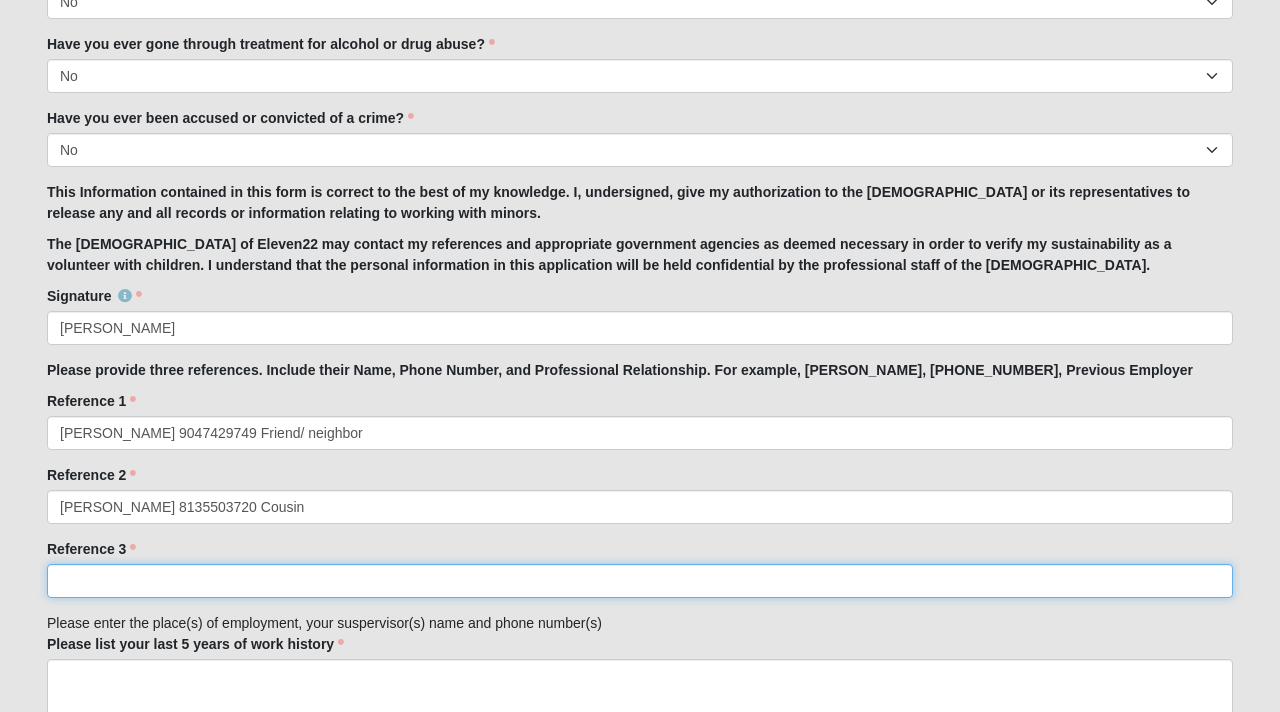 click on "Reference 3" at bounding box center [640, 581] 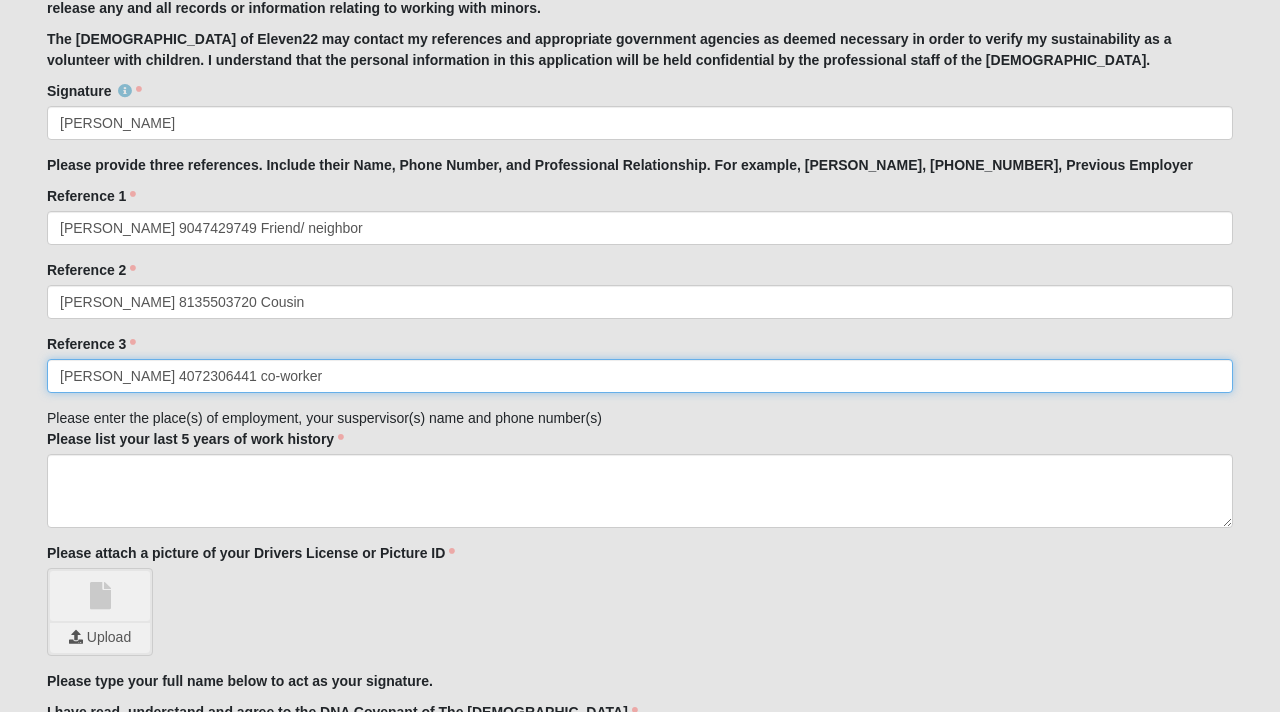 scroll, scrollTop: 2063, scrollLeft: 0, axis: vertical 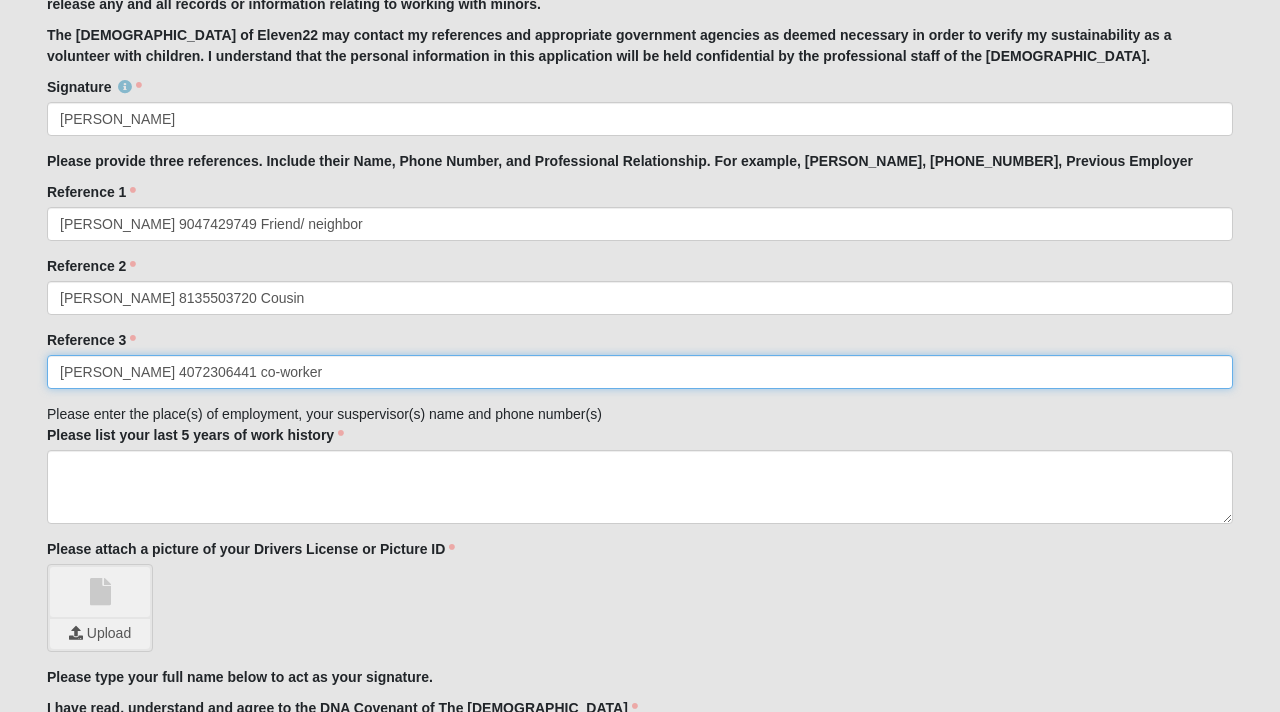 type on "[PERSON_NAME] 4072306441 co-worker" 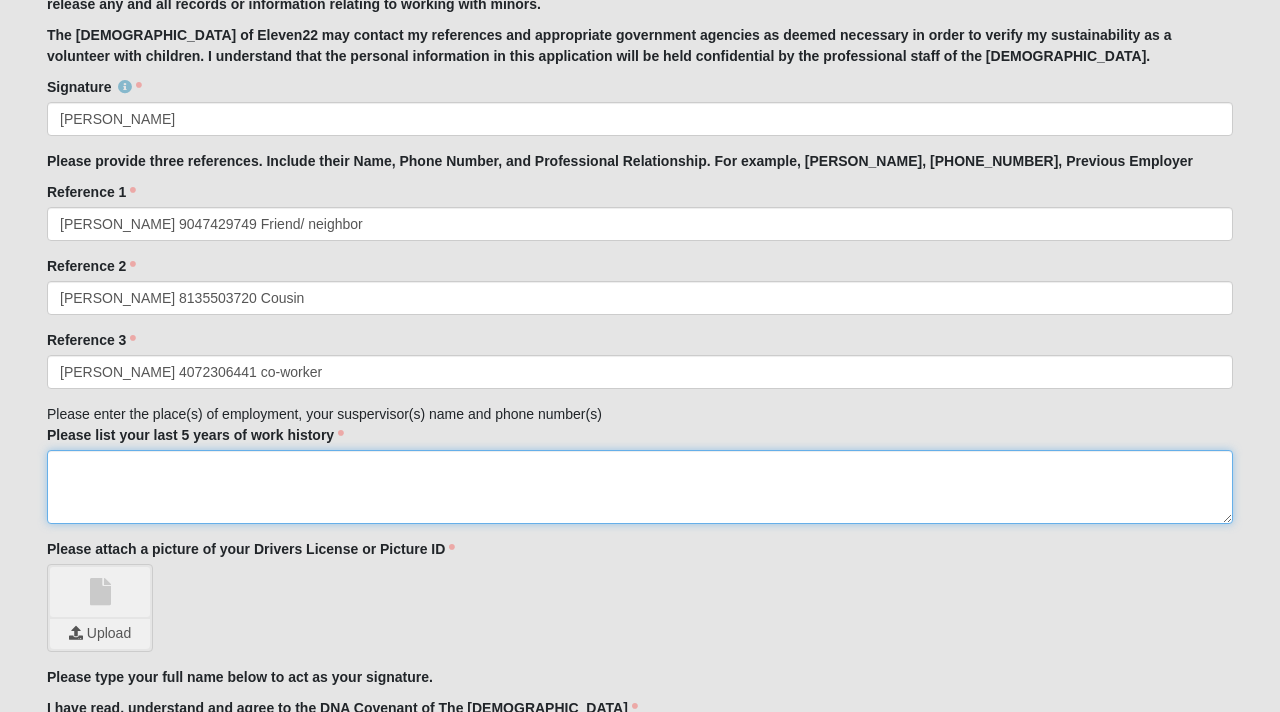 click on "Please list your last 5 years of work history" at bounding box center (640, 487) 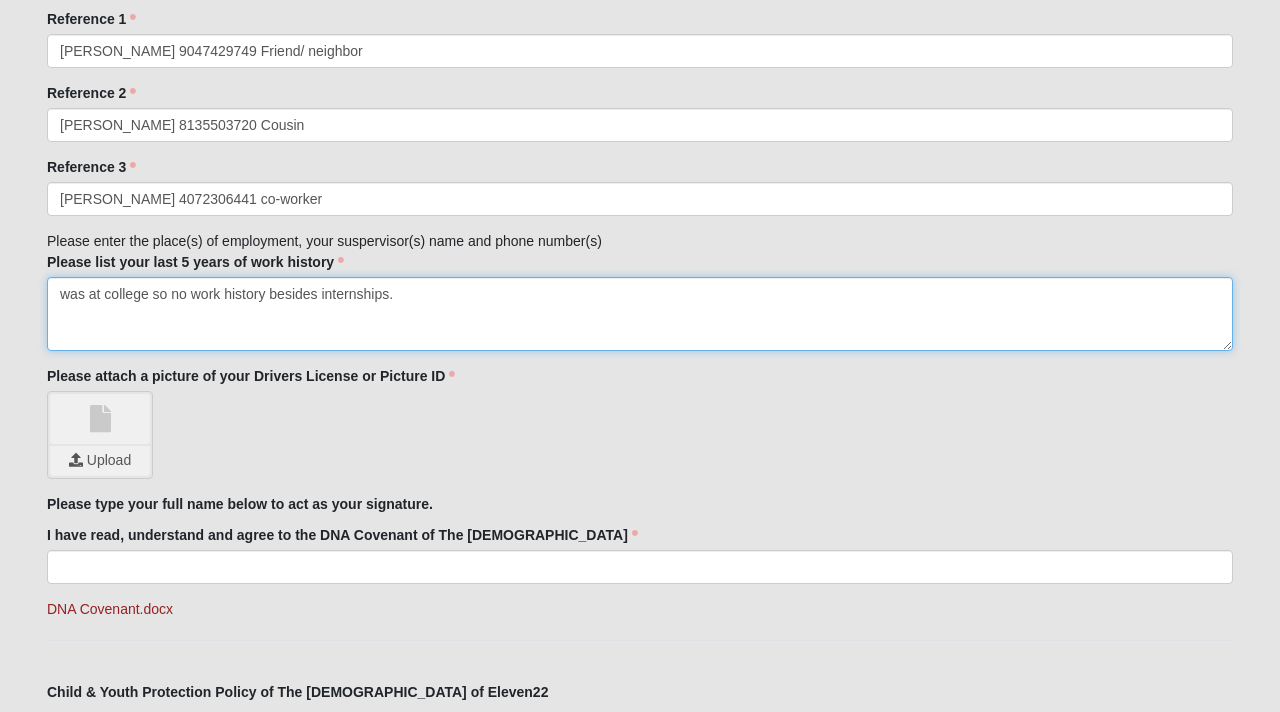 scroll, scrollTop: 2237, scrollLeft: 0, axis: vertical 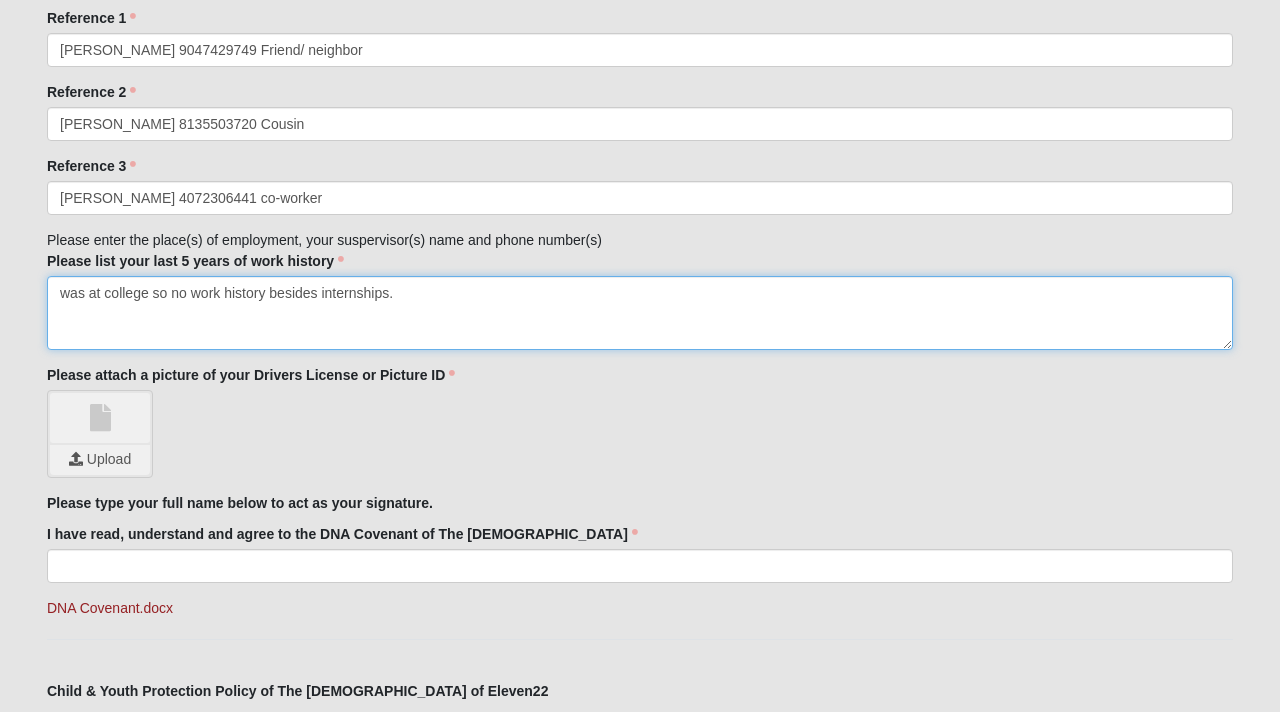 type on "was at college so no work history besides internships." 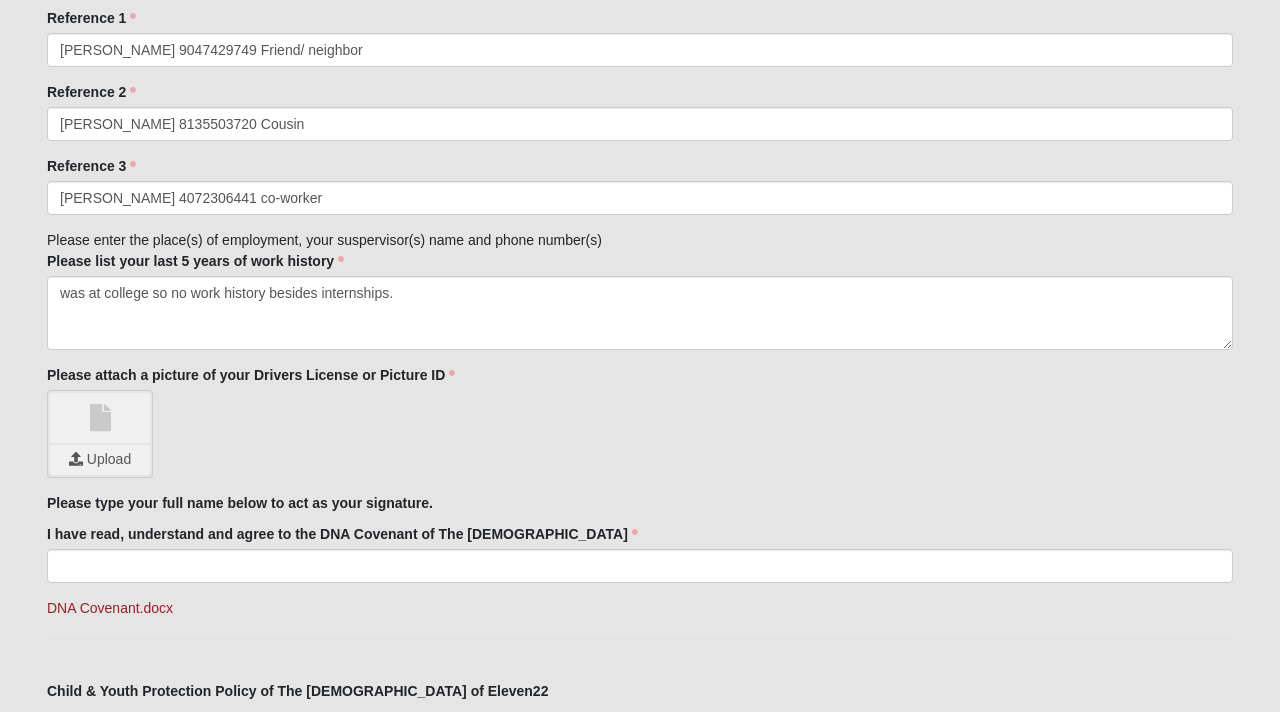 click at bounding box center (100, 418) 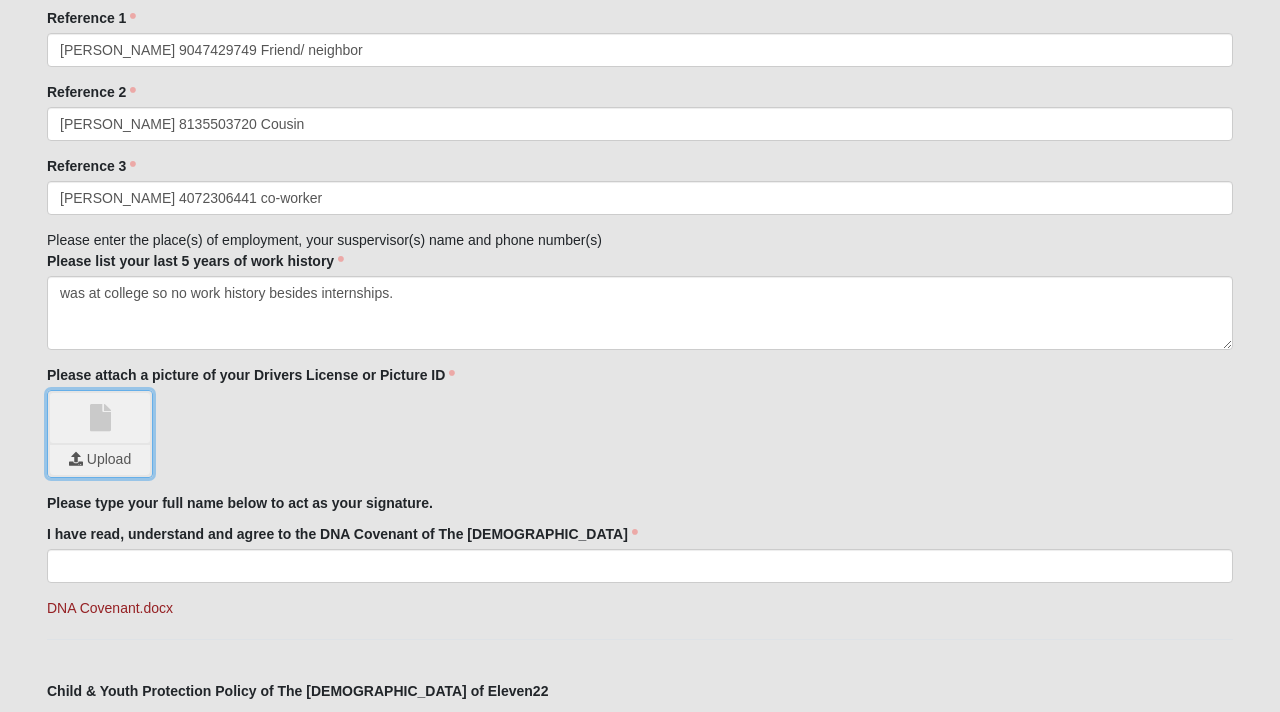 click at bounding box center [100, 460] 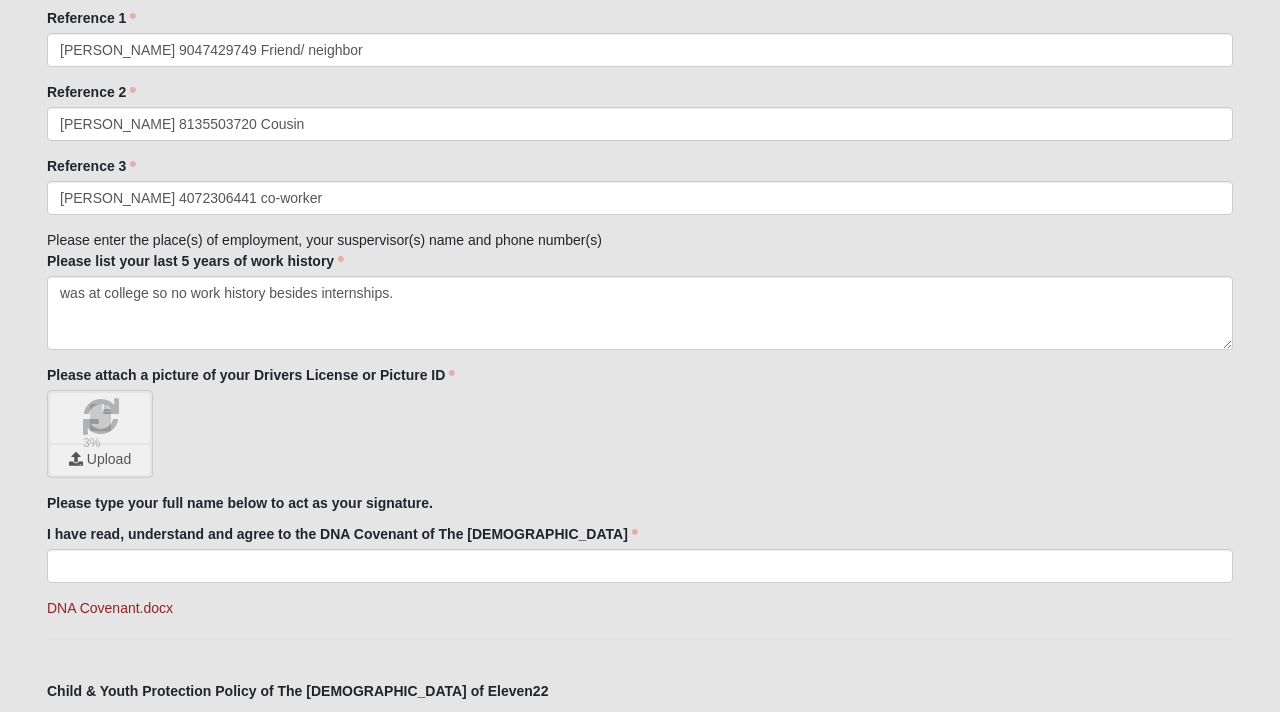 scroll, scrollTop: 2331, scrollLeft: 0, axis: vertical 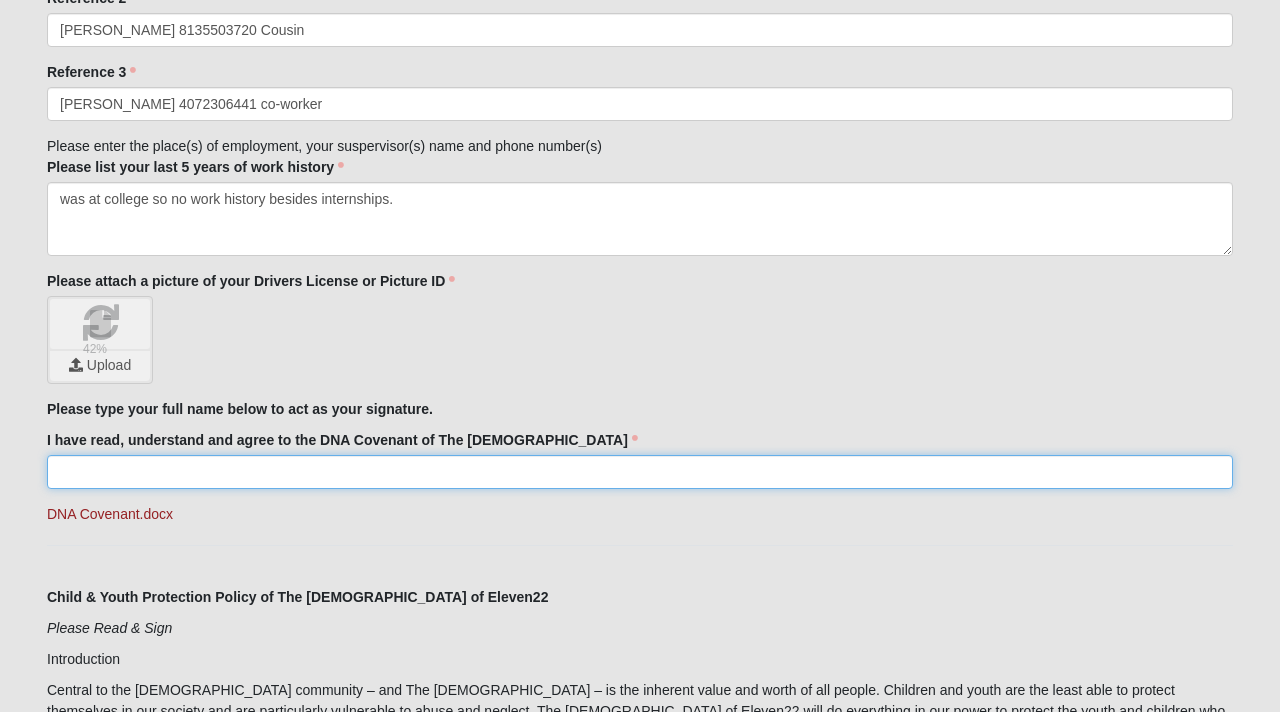click on "I have read, understand and agree to the DNA Covenant of The [DEMOGRAPHIC_DATA]" at bounding box center [640, 472] 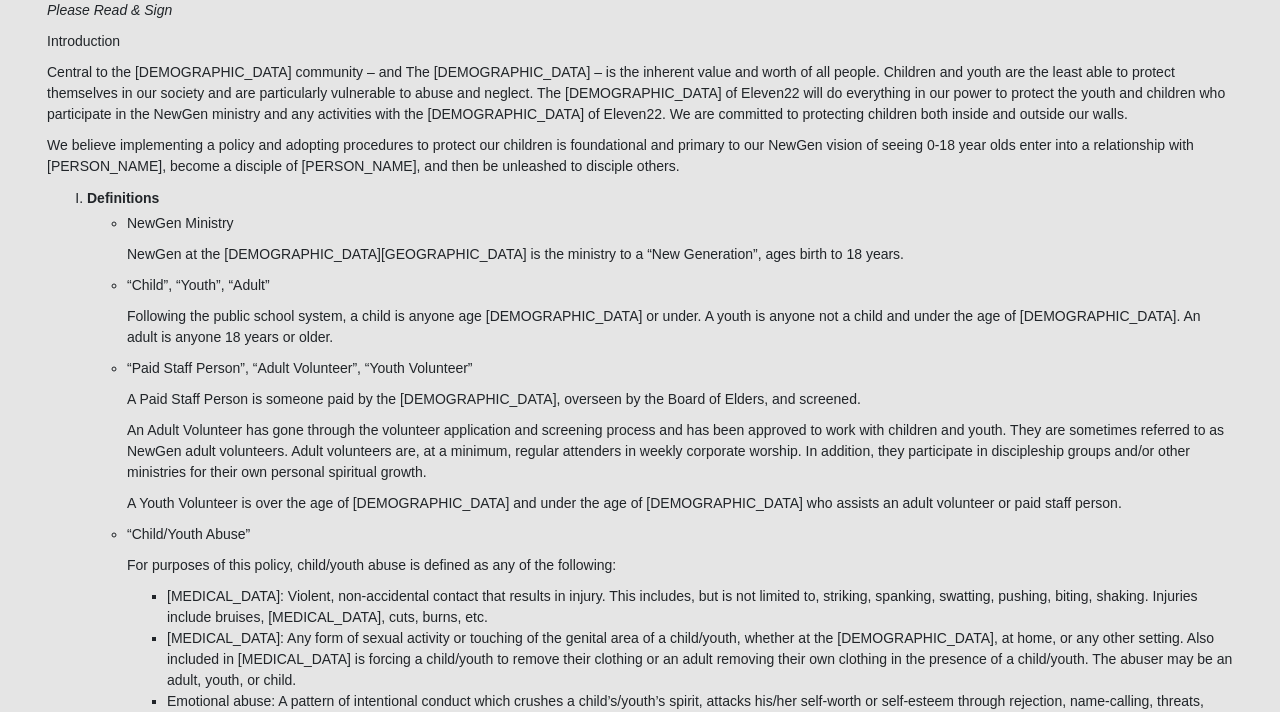 type on "[PERSON_NAME]" 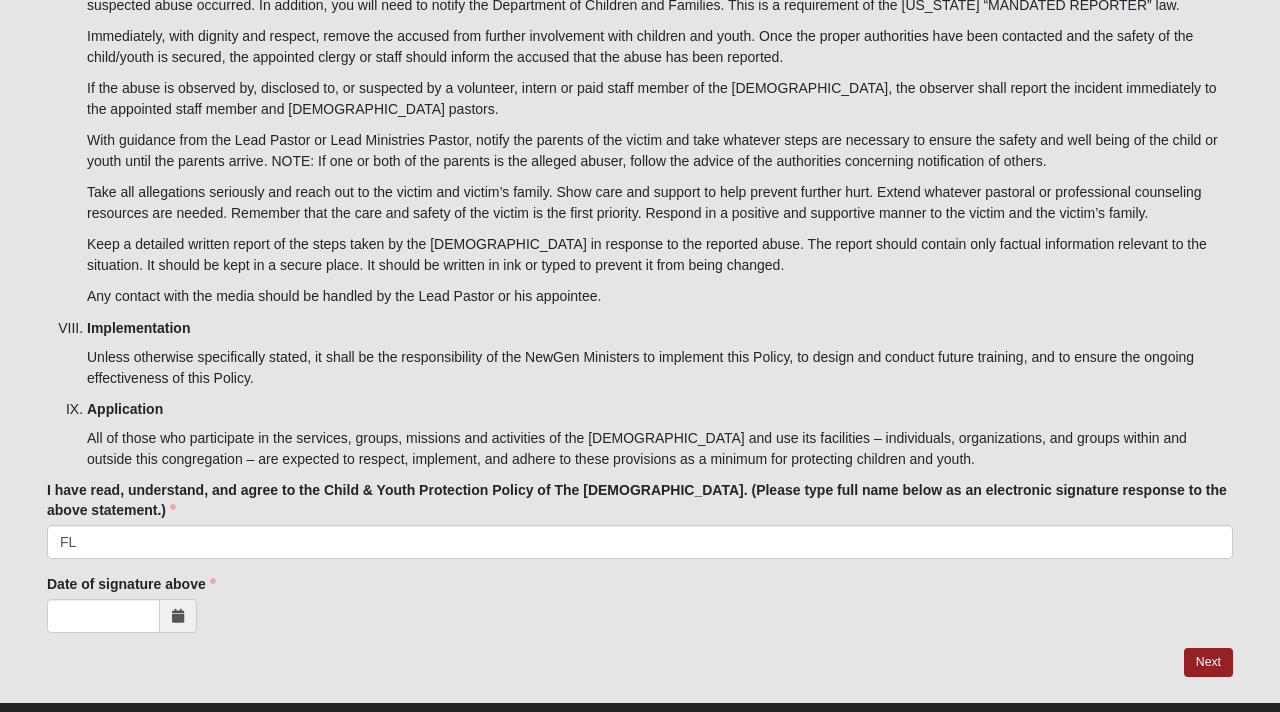 scroll, scrollTop: 6667, scrollLeft: 0, axis: vertical 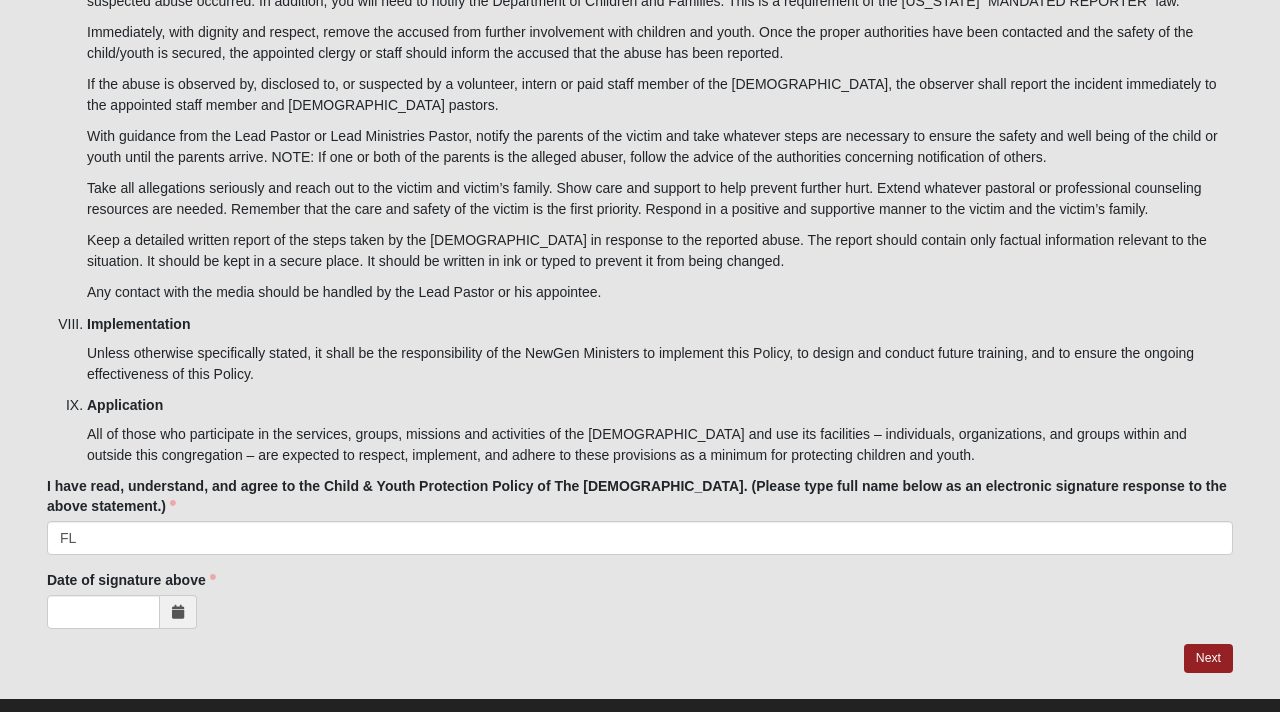 click on "Applicant is in the same immediate family as
[PERSON_NAME]
None of the above
Answer to which family is required.
Family Member to Register
[PERSON_NAME]
Page Title
First Name
[PERSON_NAME]
First Name is required.
Last Name
[PERSON_NAME]
Last Name is required.
Email
[EMAIL_ADDRESS][DOMAIN_NAME]
Email address is not valid
Email is required.
Mobile
[PHONE_NUMBER]
Mobile is required.
Gender
[DEMOGRAPHIC_DATA]
[DEMOGRAPHIC_DATA]
Gender is required.
Birthday
Jan
Feb" at bounding box center (640, -2903) 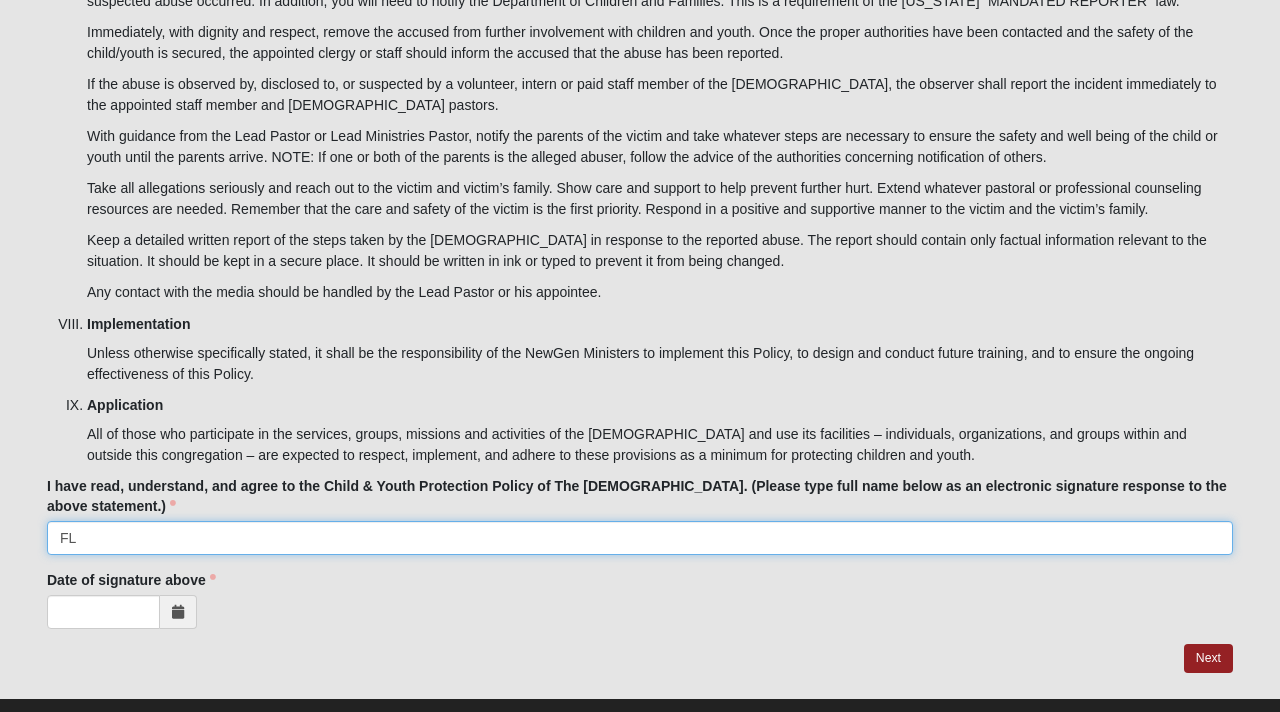 drag, startPoint x: 124, startPoint y: 494, endPoint x: 44, endPoint y: 494, distance: 80 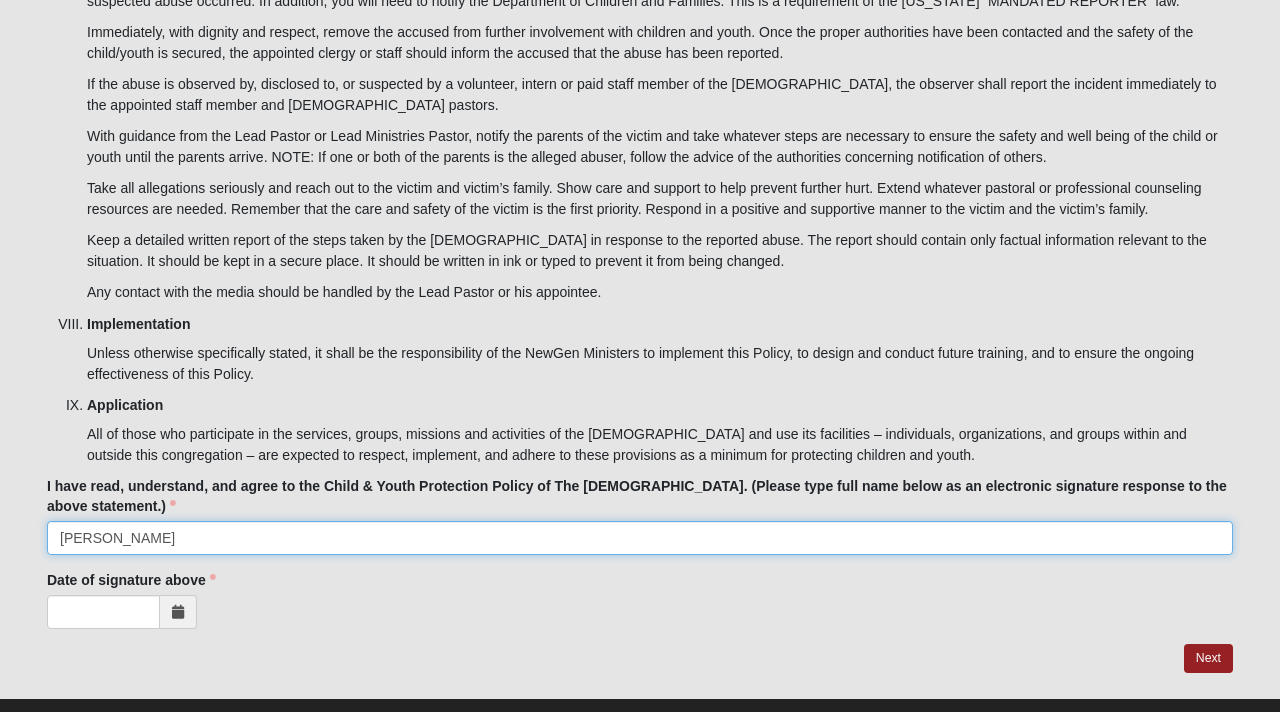 type on "[PERSON_NAME]" 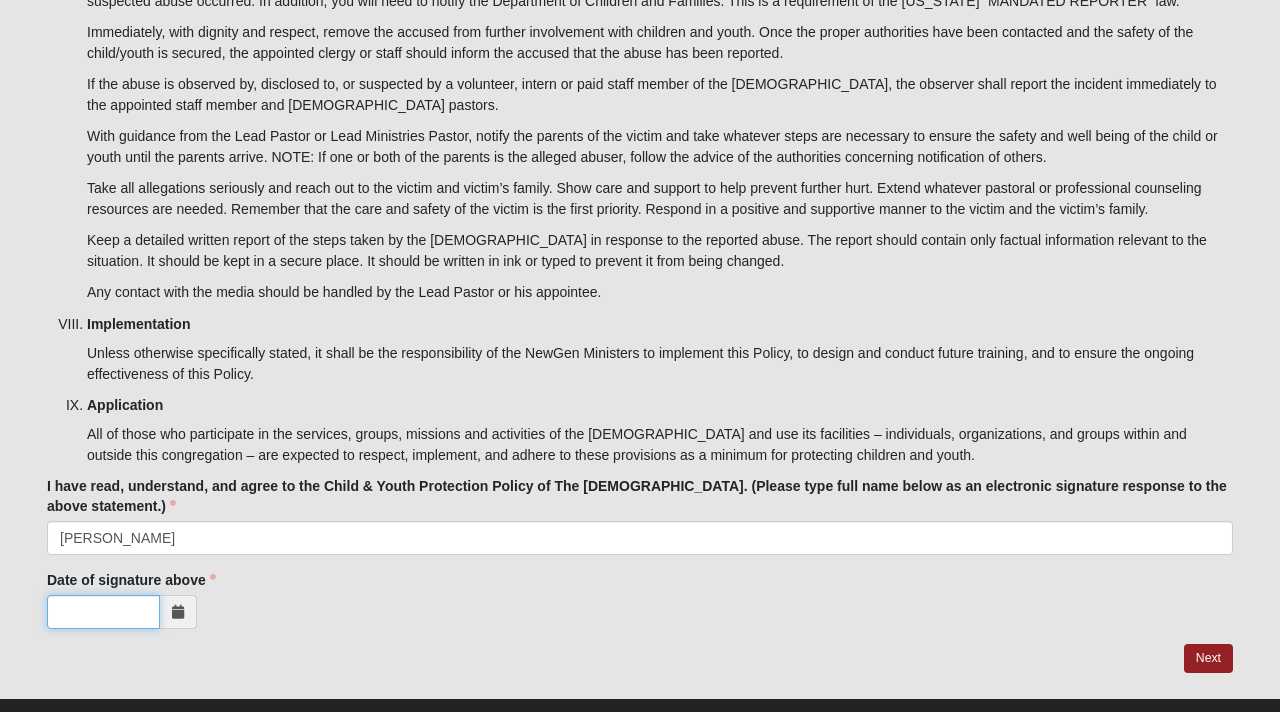 click on "Date of signature above" at bounding box center [103, 612] 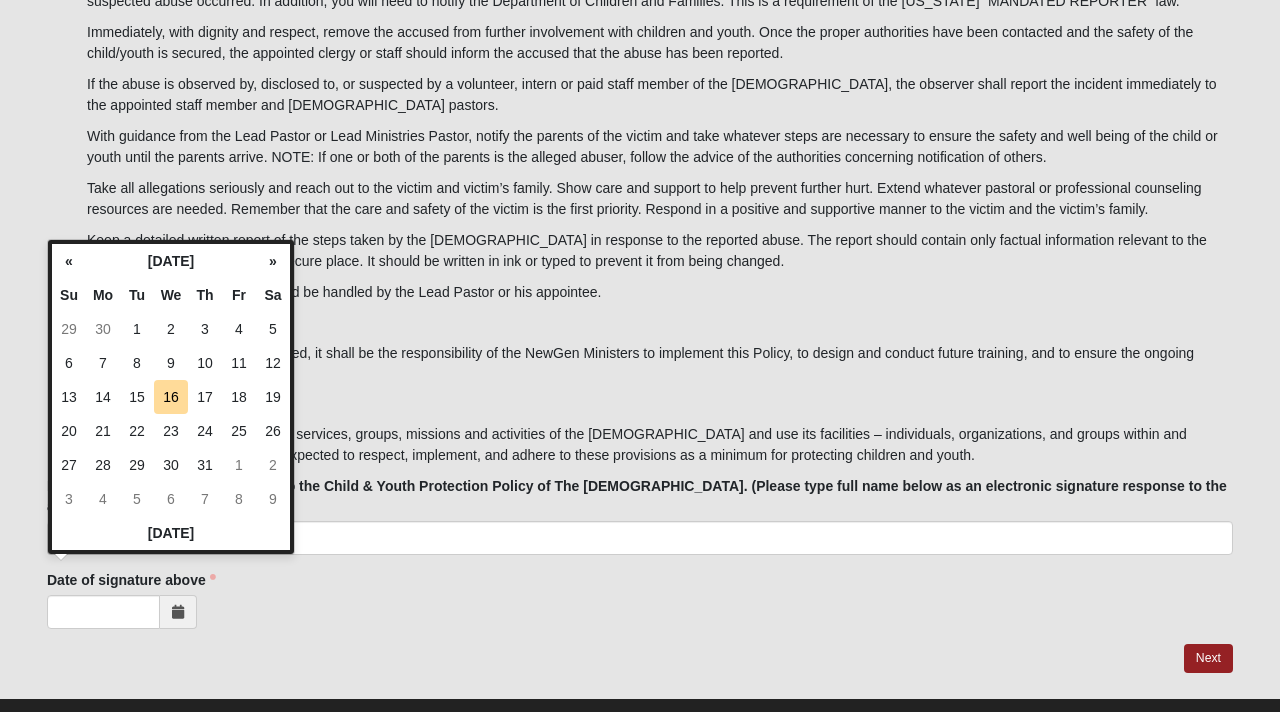 click on "16" at bounding box center [171, 397] 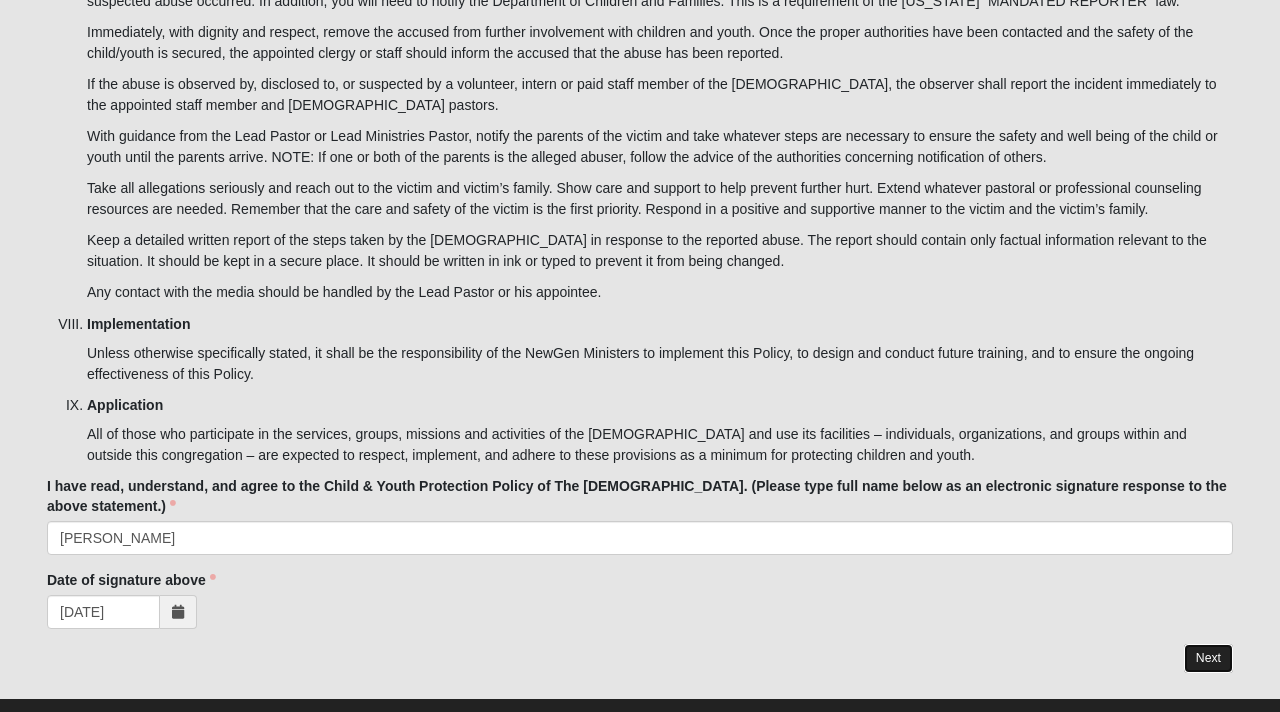 click on "Next" at bounding box center [1208, 658] 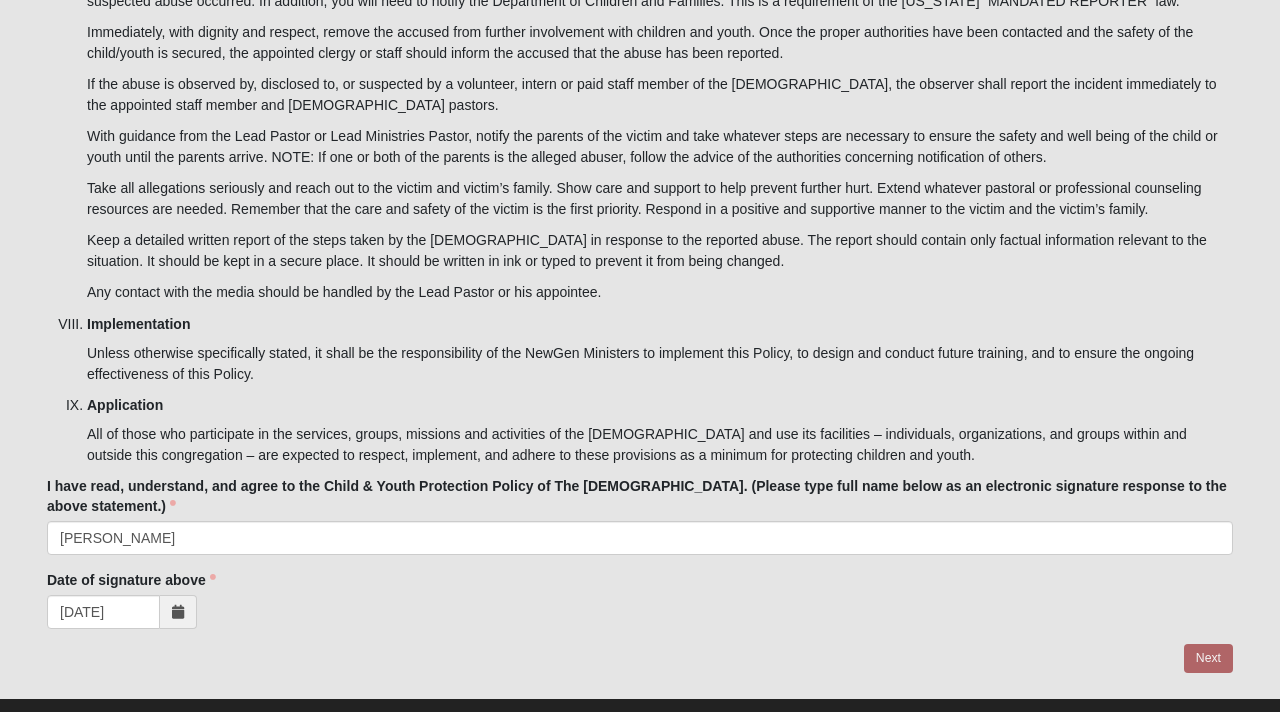 scroll, scrollTop: 0, scrollLeft: 0, axis: both 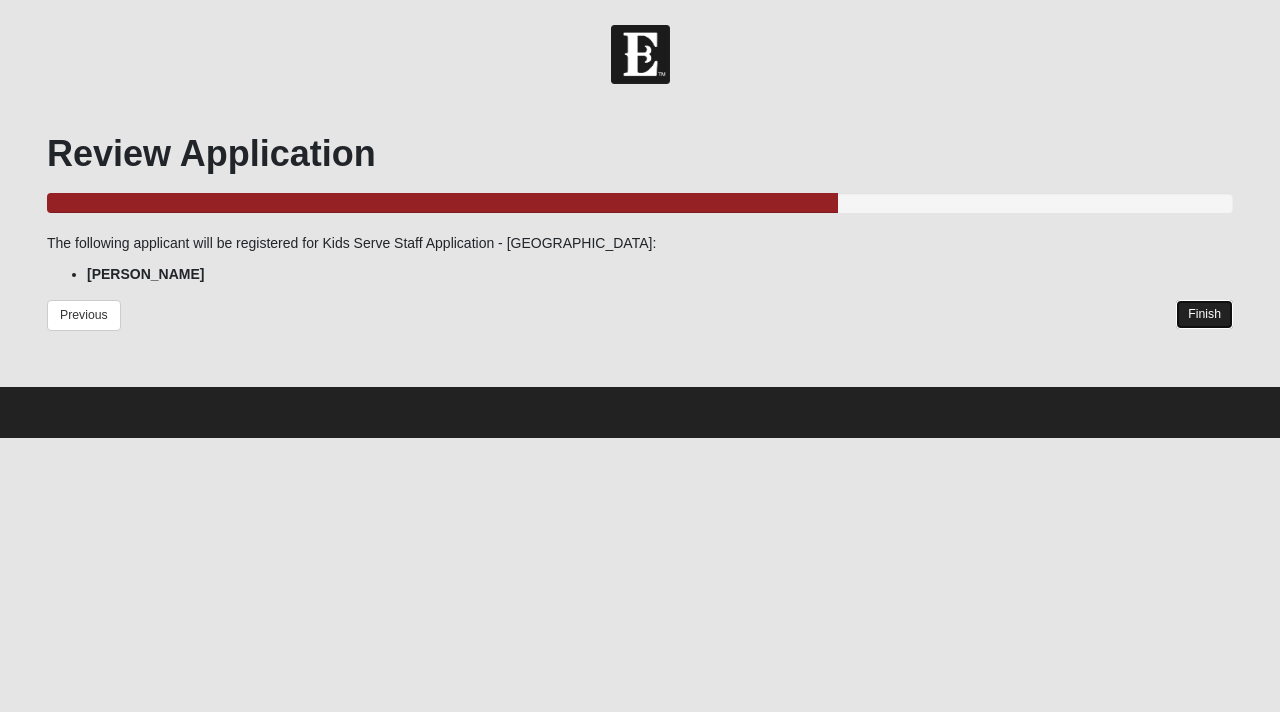 click on "Finish" at bounding box center [1204, 314] 